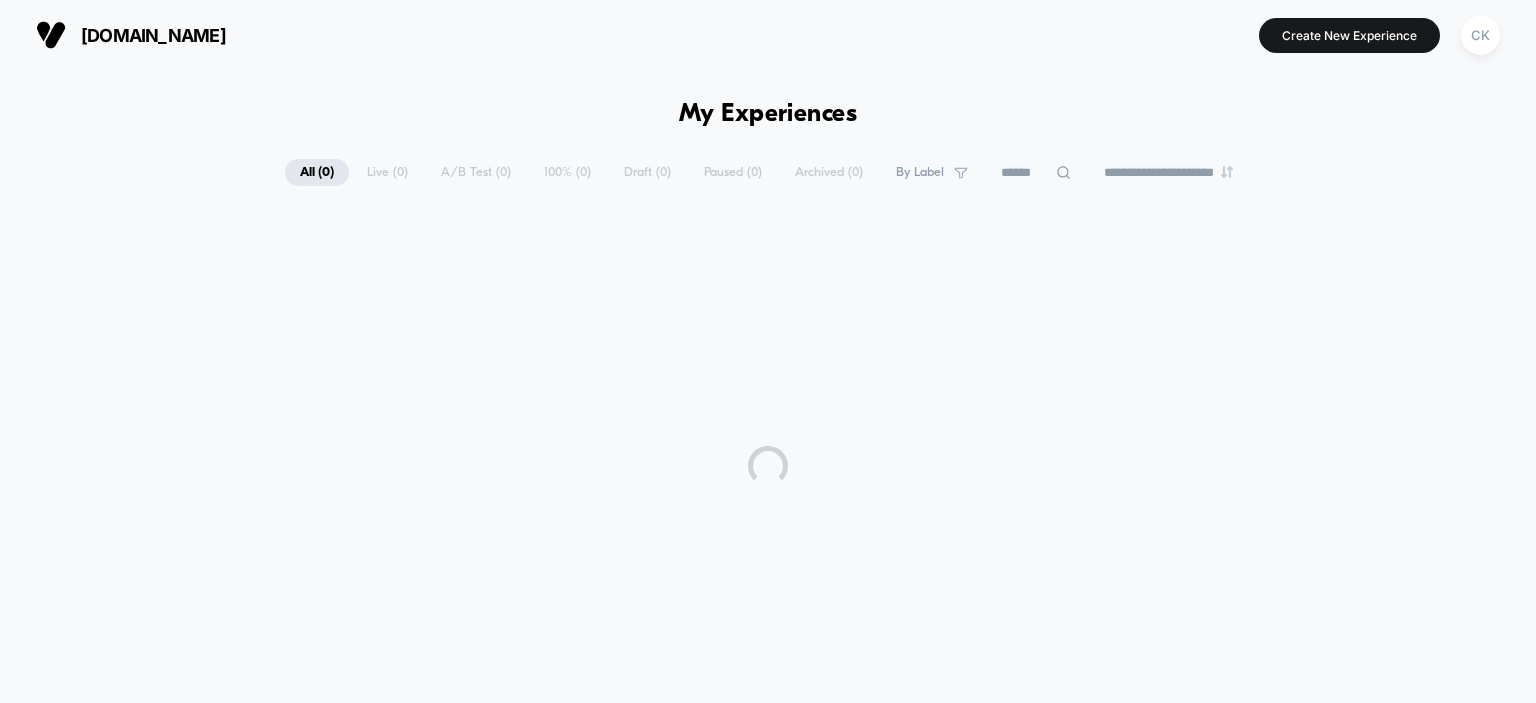 scroll, scrollTop: 0, scrollLeft: 0, axis: both 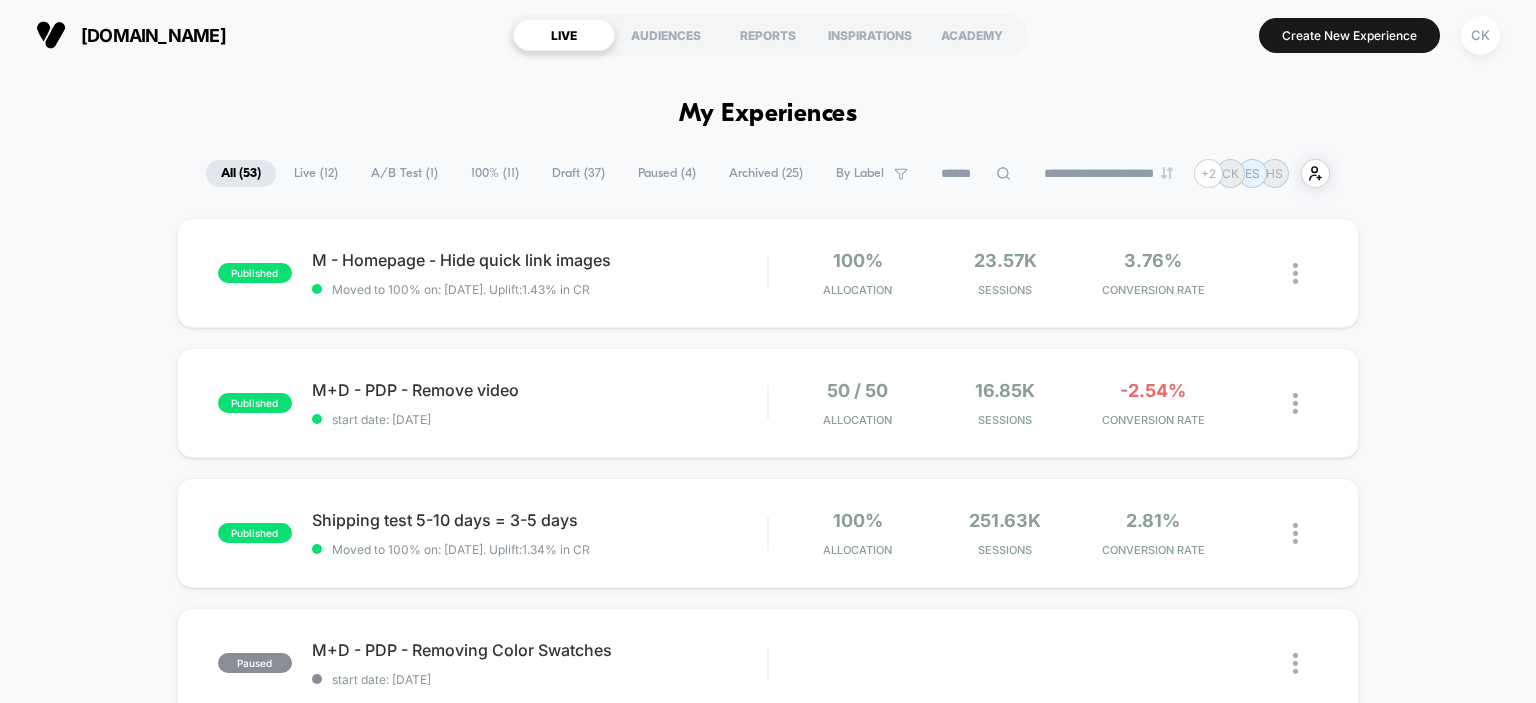 click on "Draft ( 37 )" at bounding box center [578, 173] 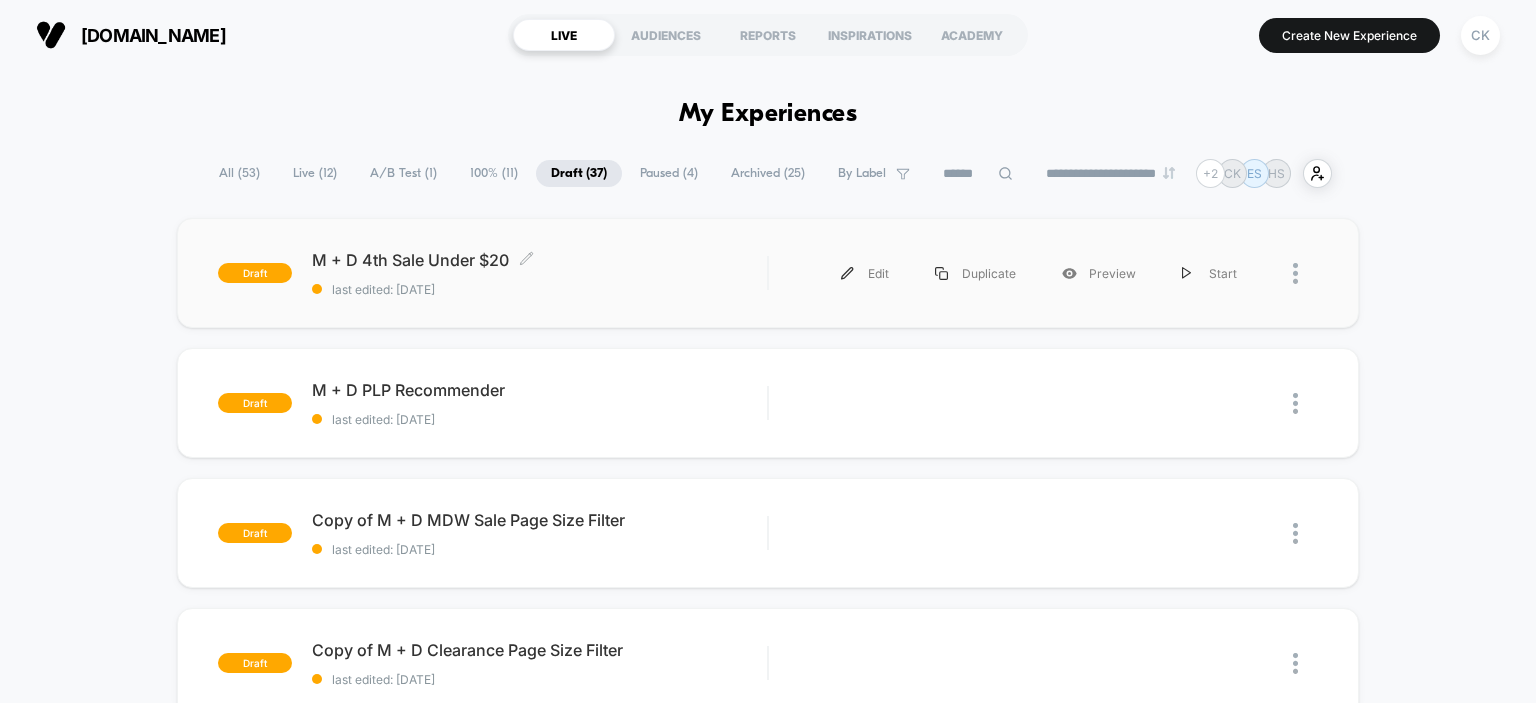 click on "last edited: [DATE]" at bounding box center [540, 289] 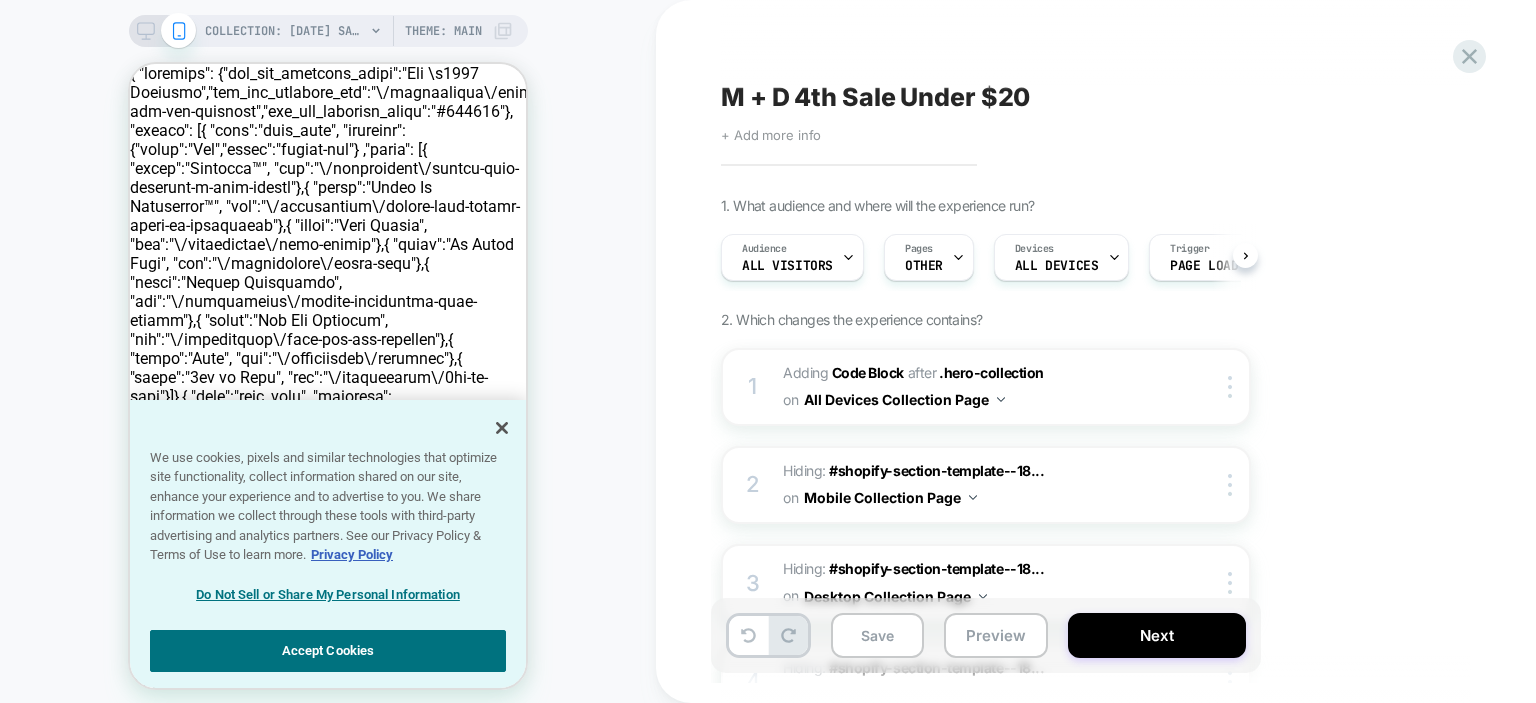 scroll, scrollTop: 0, scrollLeft: 0, axis: both 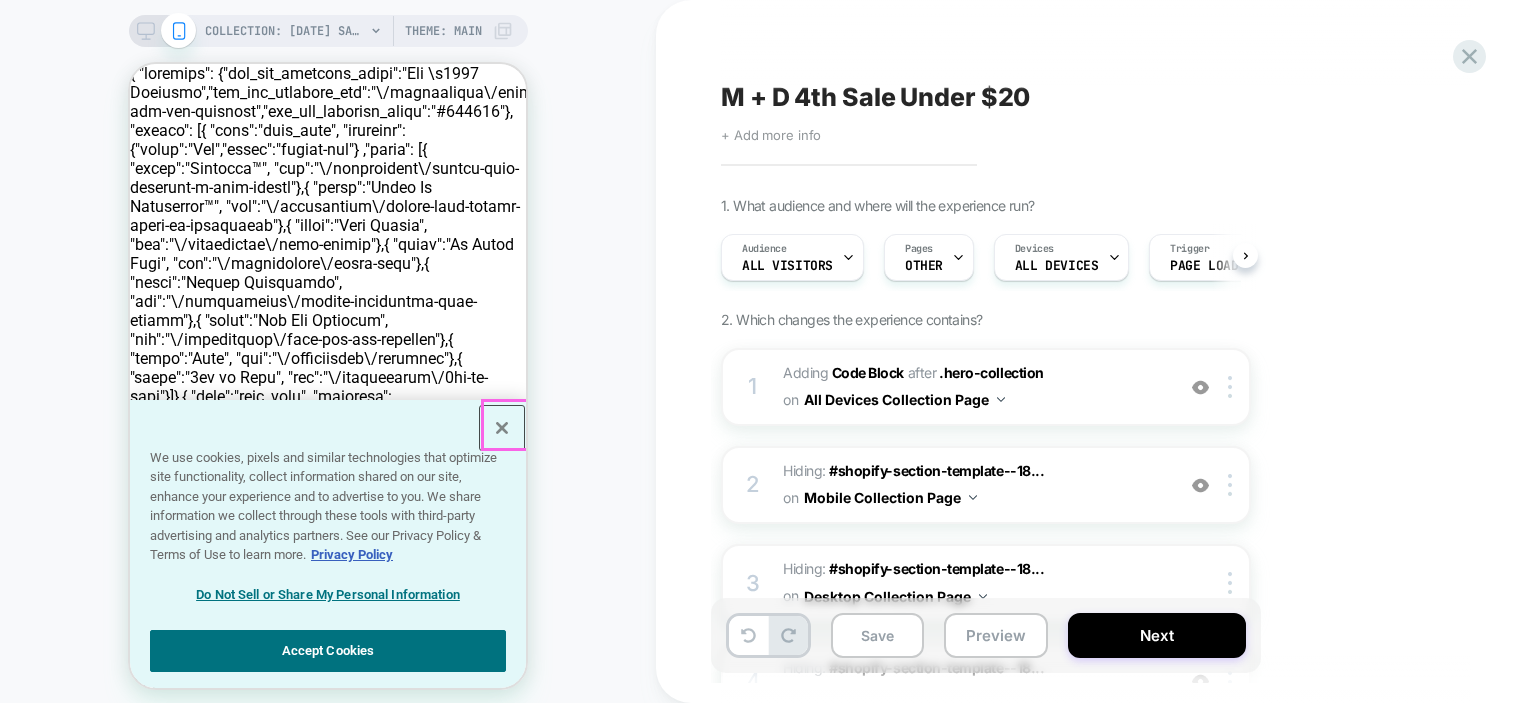 click at bounding box center (502, 428) 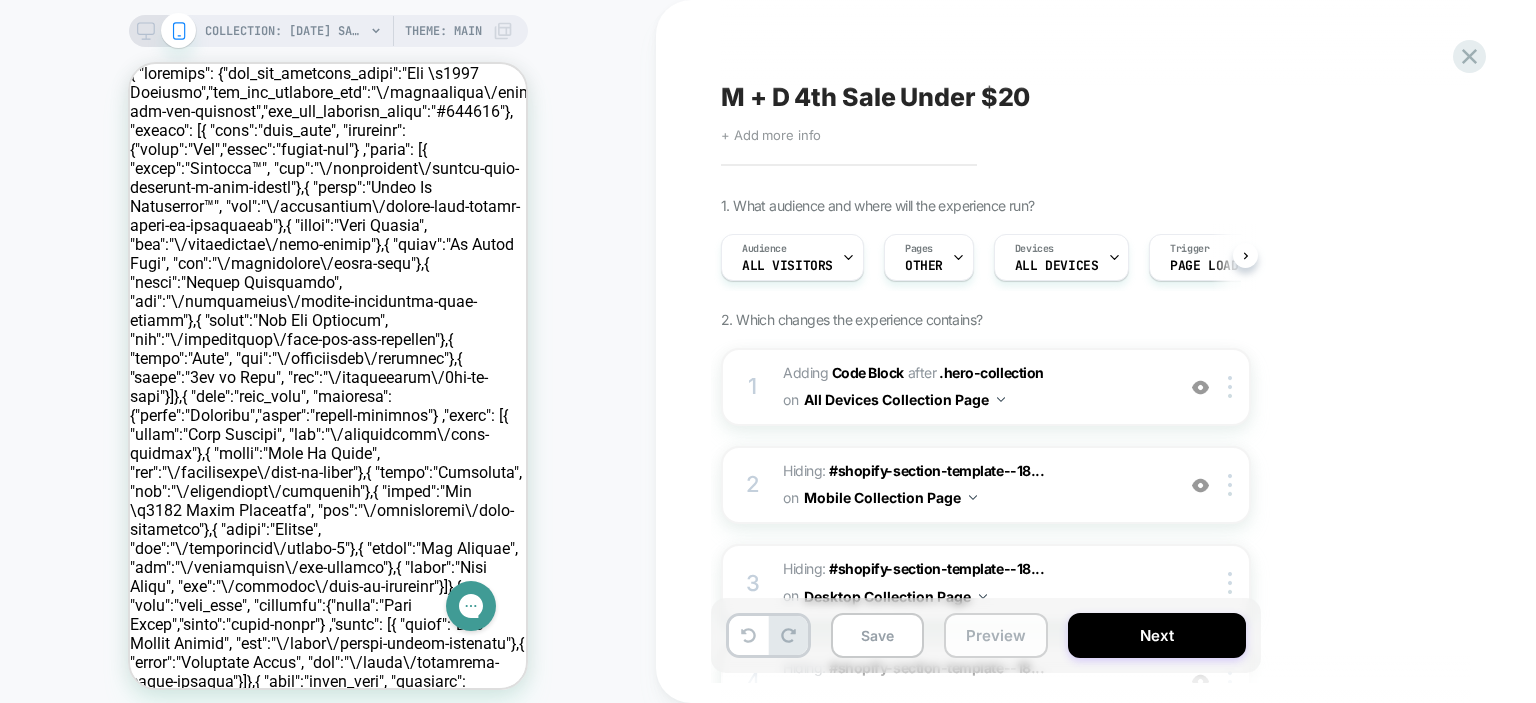 click on "Preview" at bounding box center [996, 635] 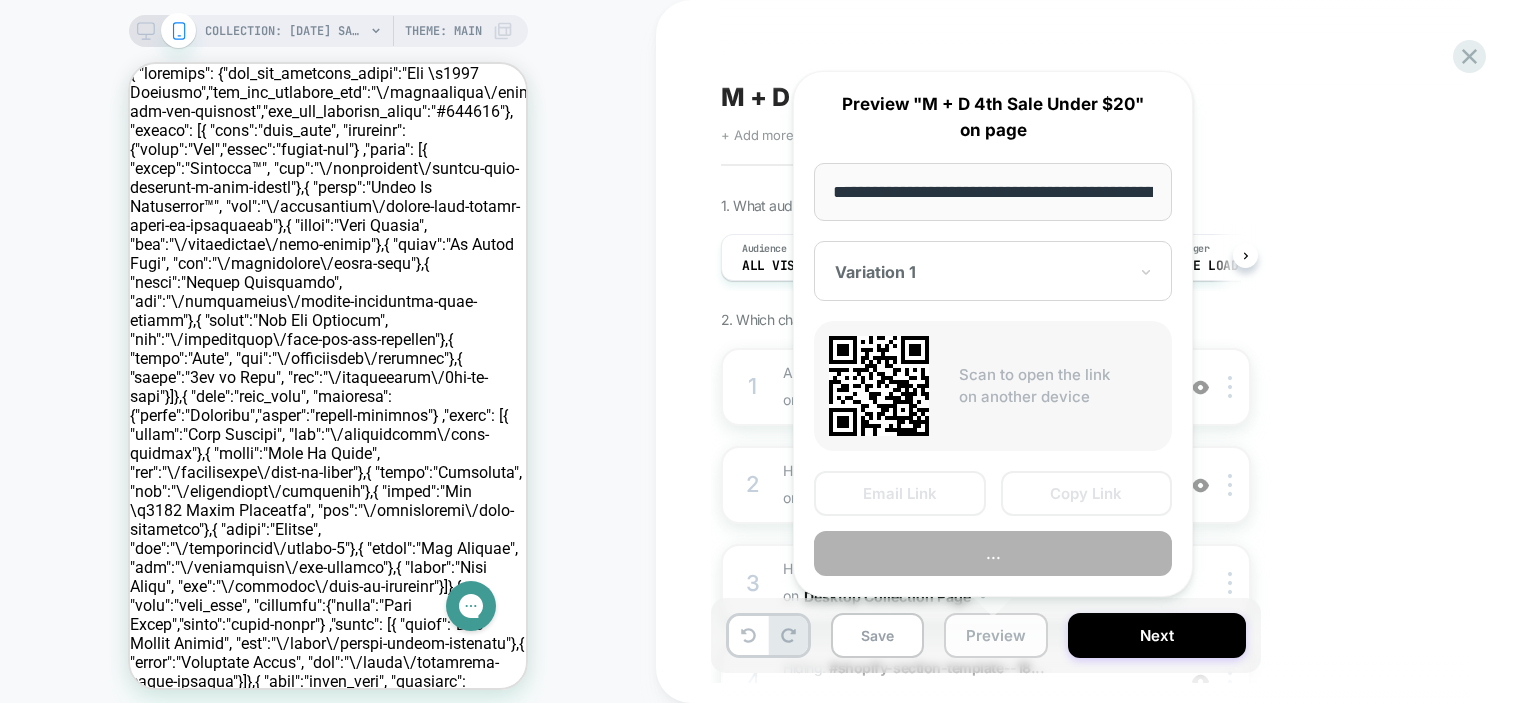 scroll, scrollTop: 0, scrollLeft: 244, axis: horizontal 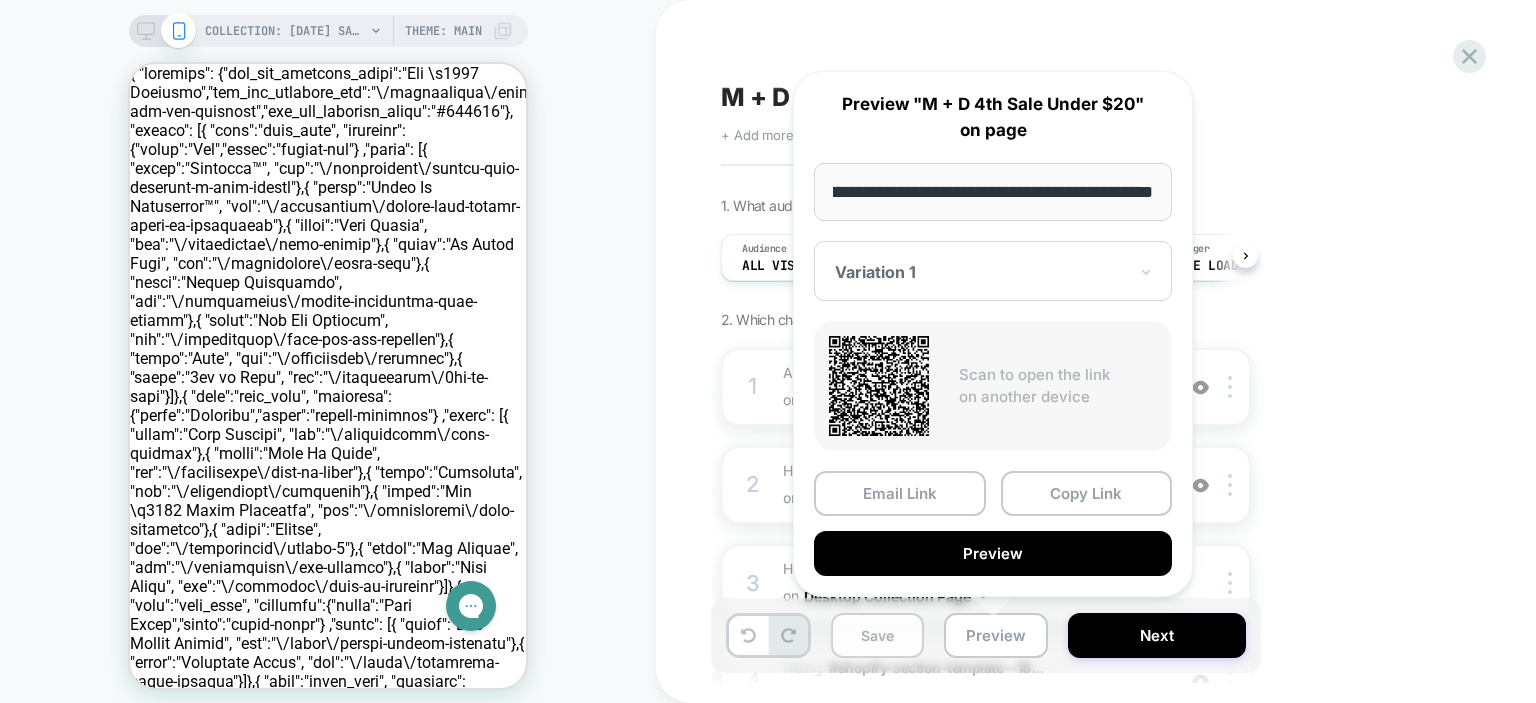 click on "Save" at bounding box center [877, 635] 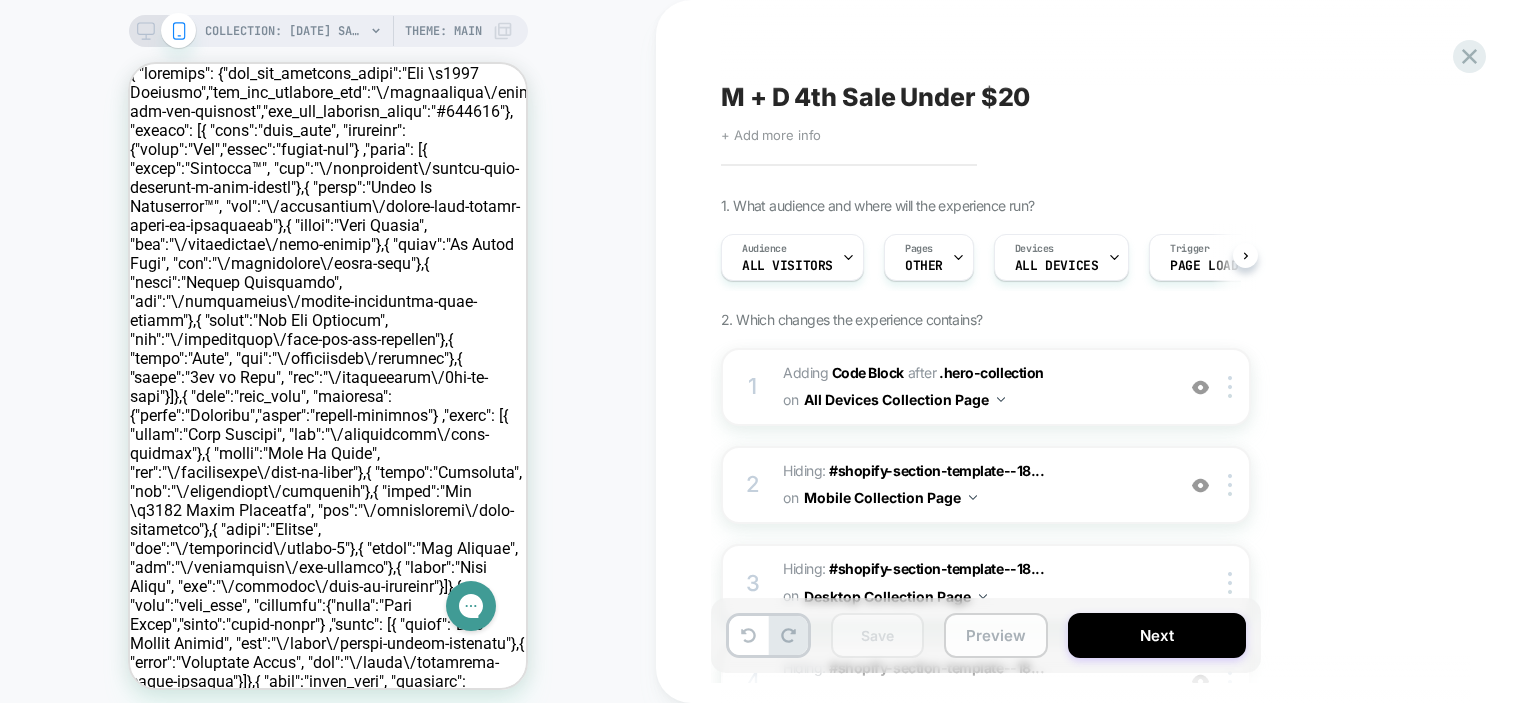 click on "Preview" at bounding box center (996, 635) 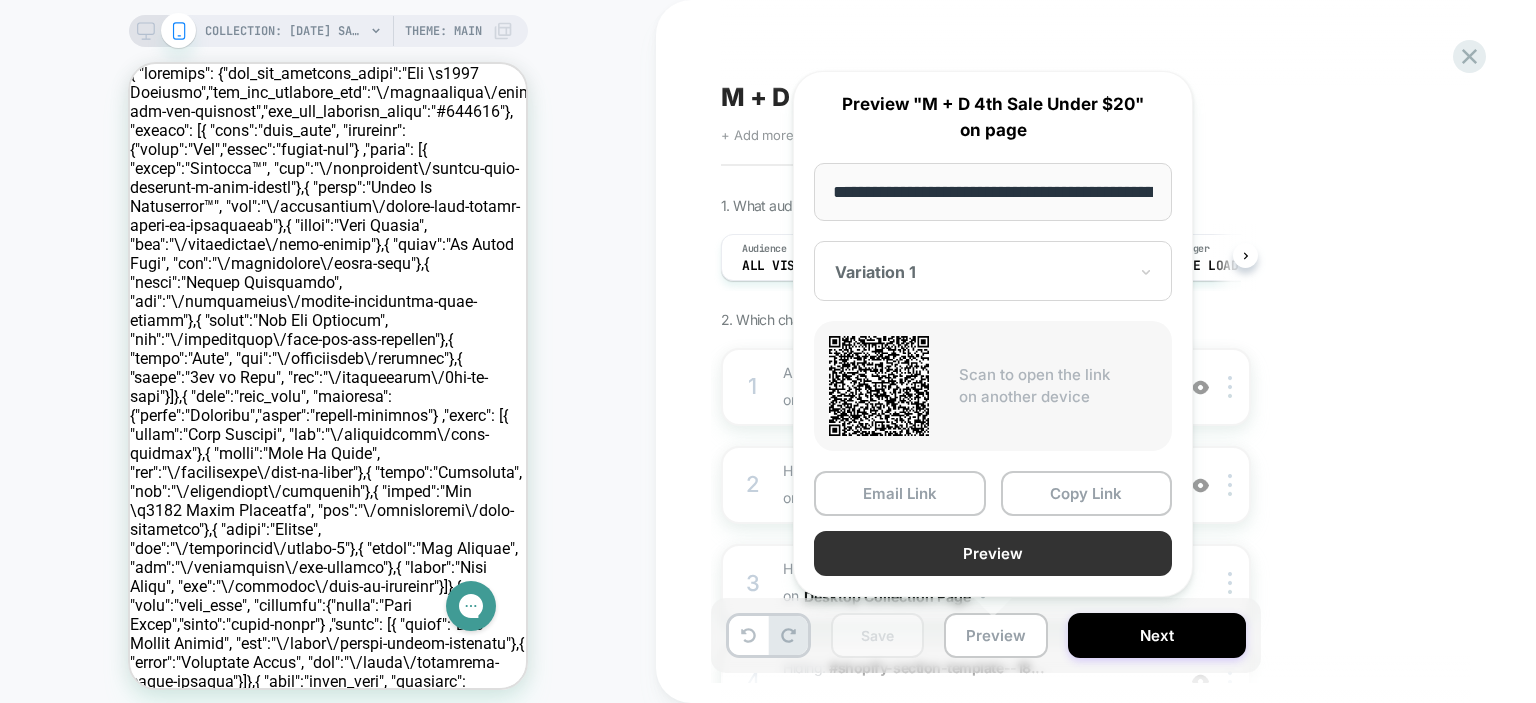 scroll, scrollTop: 0, scrollLeft: 244, axis: horizontal 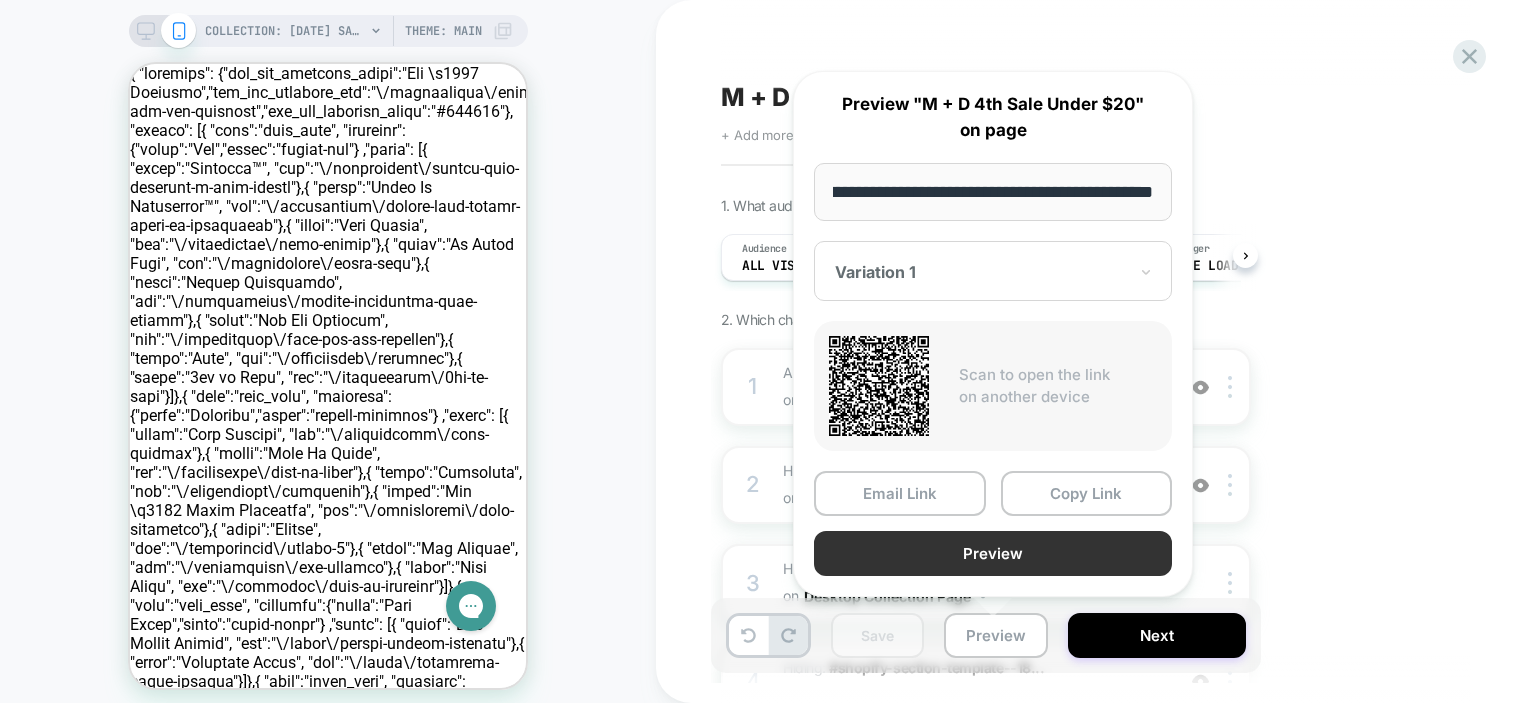 click on "Preview" at bounding box center (993, 553) 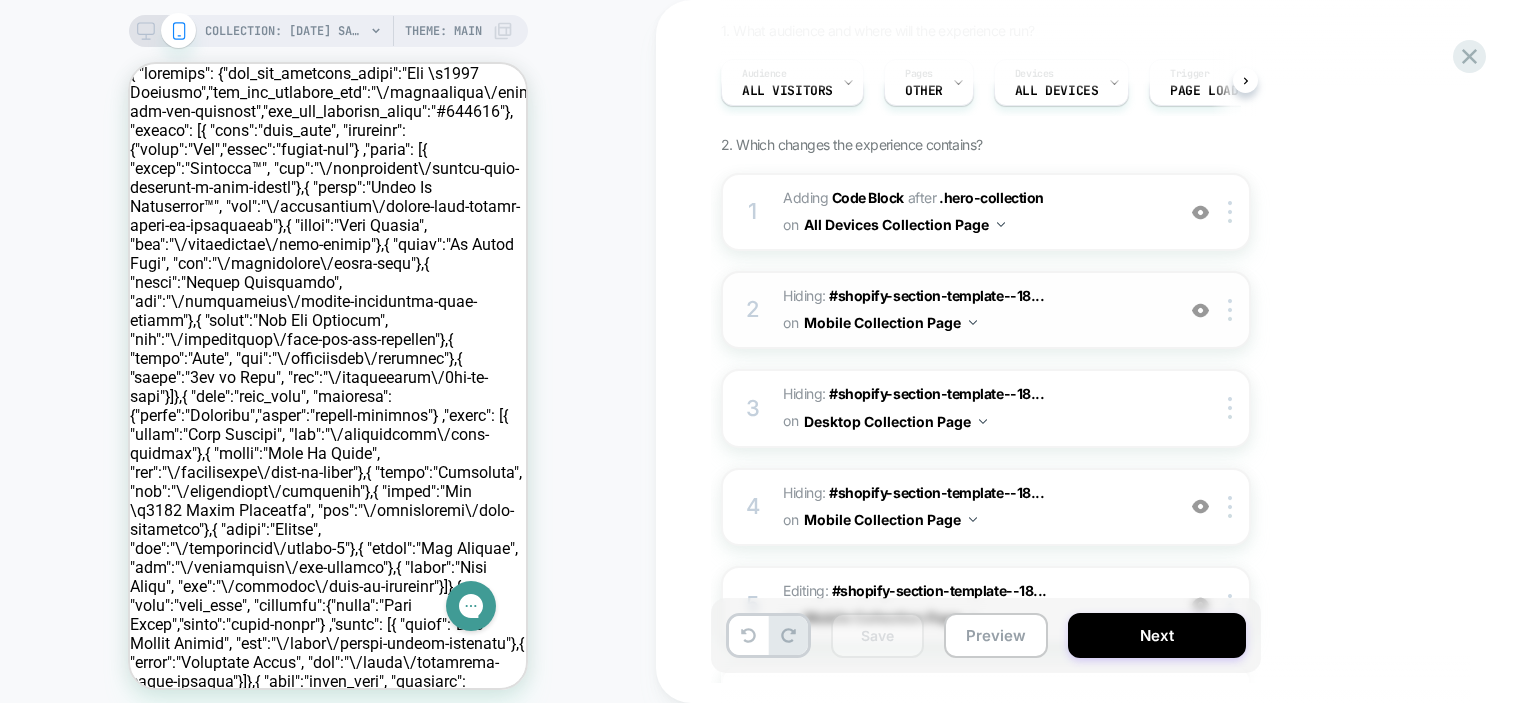 scroll, scrollTop: 300, scrollLeft: 0, axis: vertical 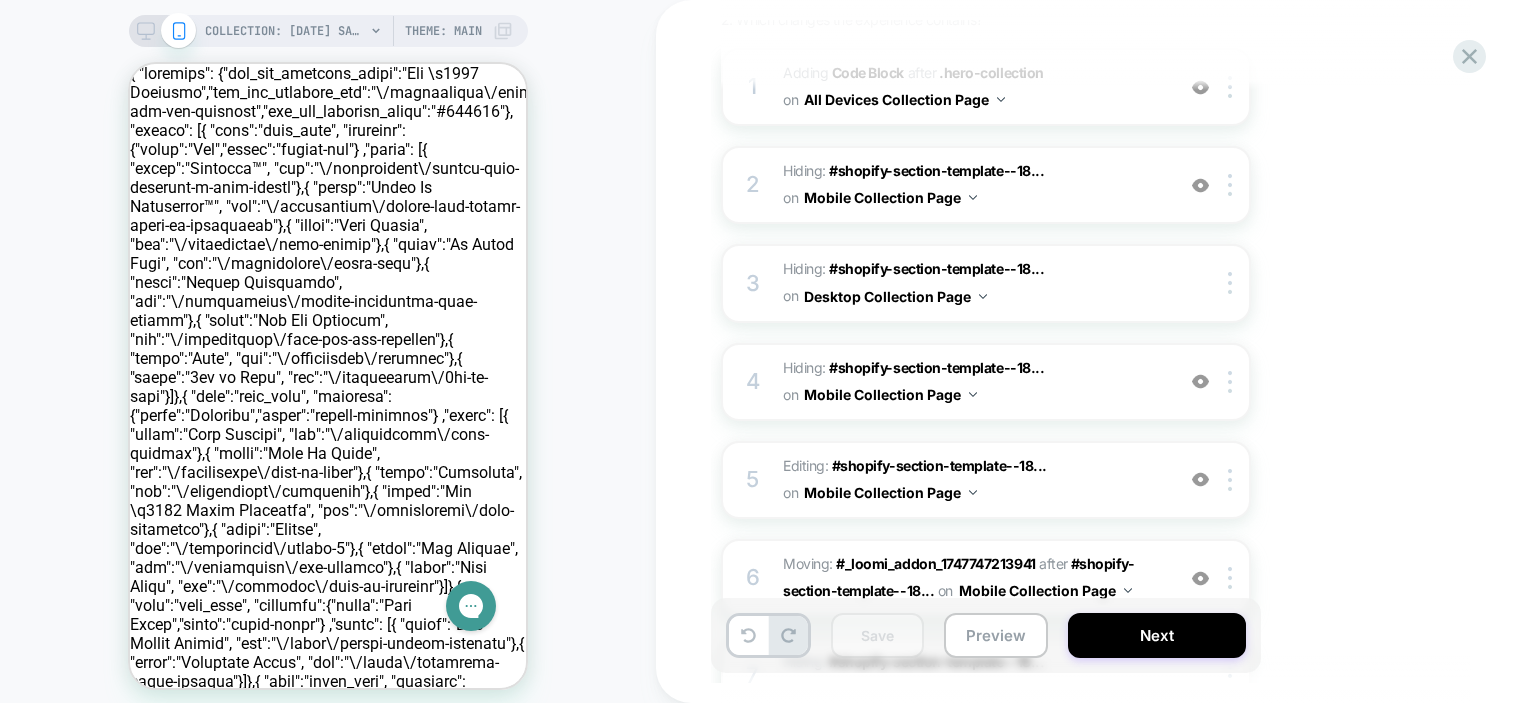click 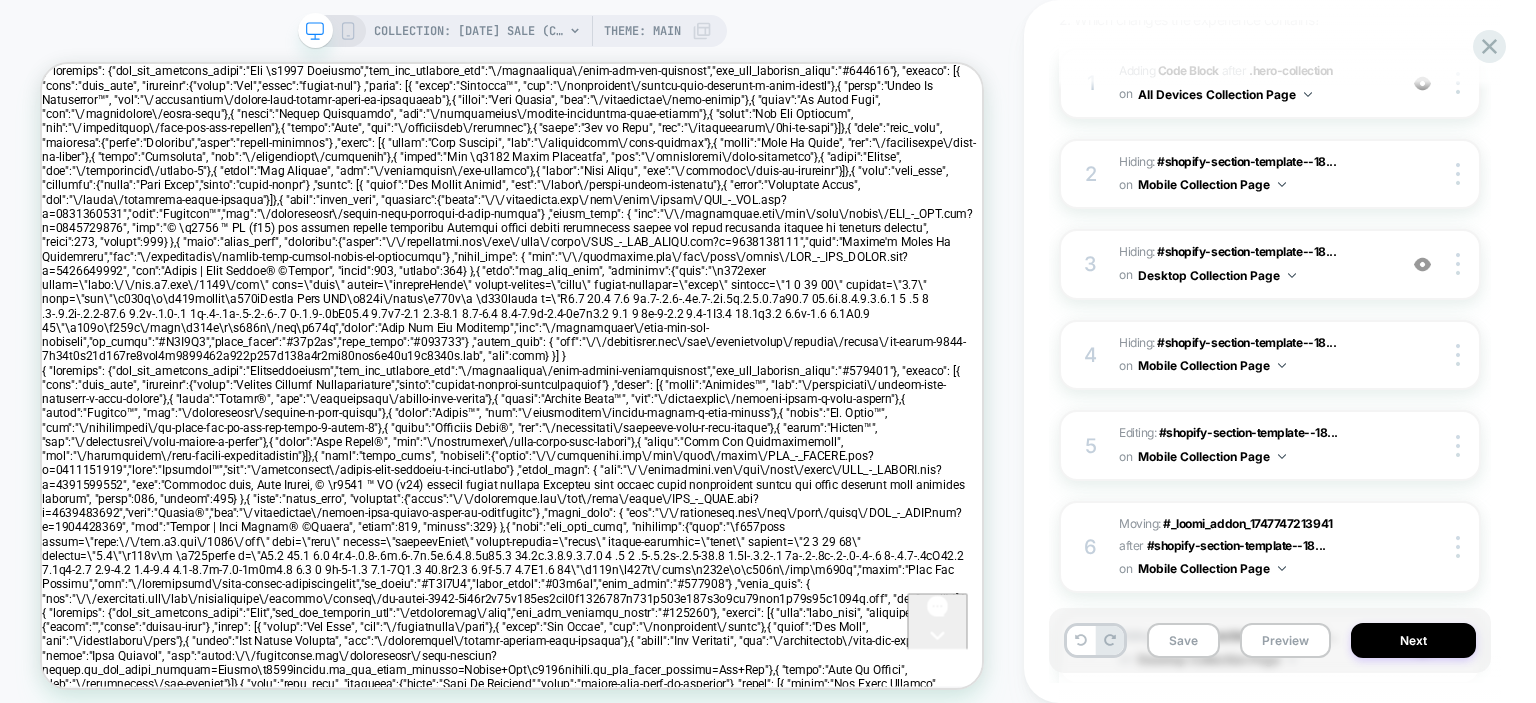 scroll, scrollTop: 0, scrollLeft: 0, axis: both 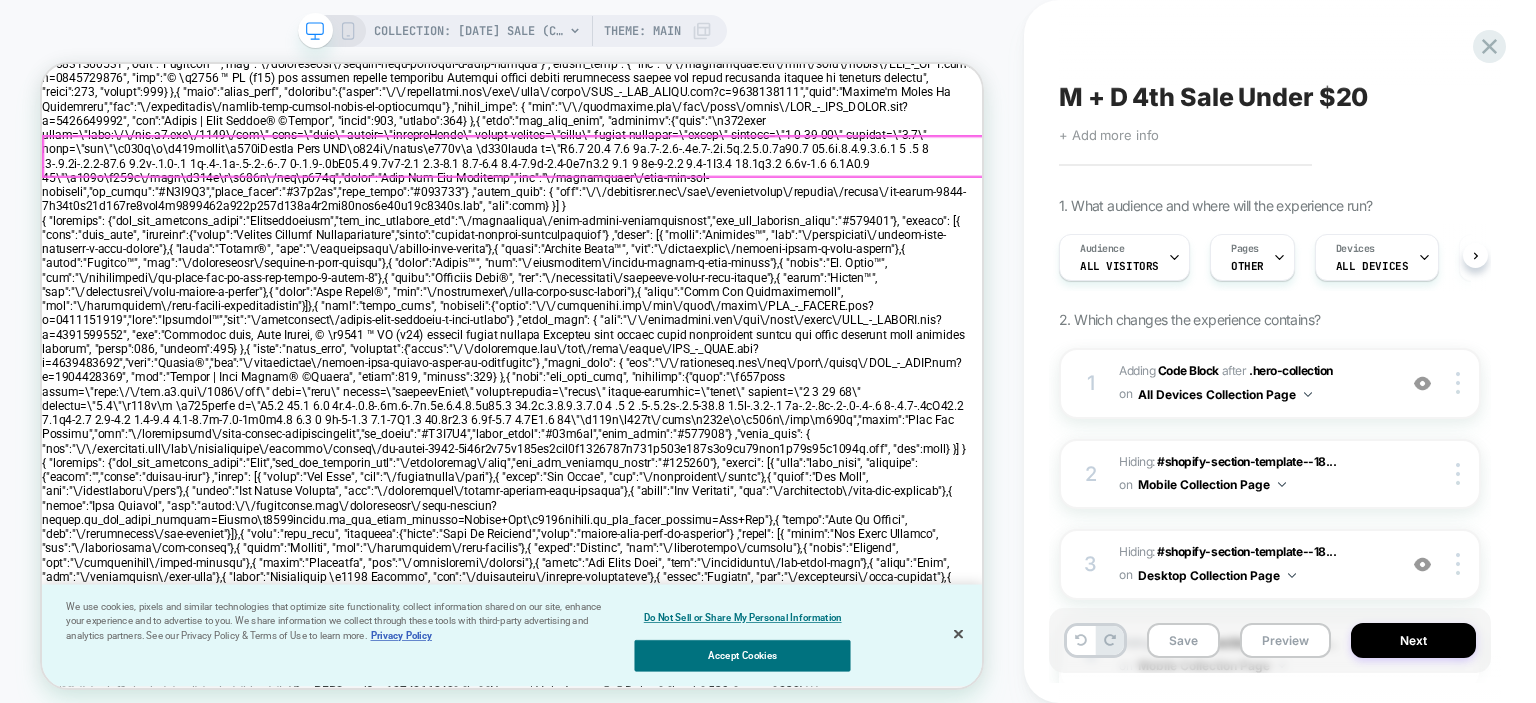 click on "Preemie Newborn 0-3 Months 3-6 Months 6-9 Months 9-12 Months 12-18 Months 18-24 Months 2T 3T/4T 5T/6T 7Y/8Y 10Y 12Y" at bounding box center [669, 4429] 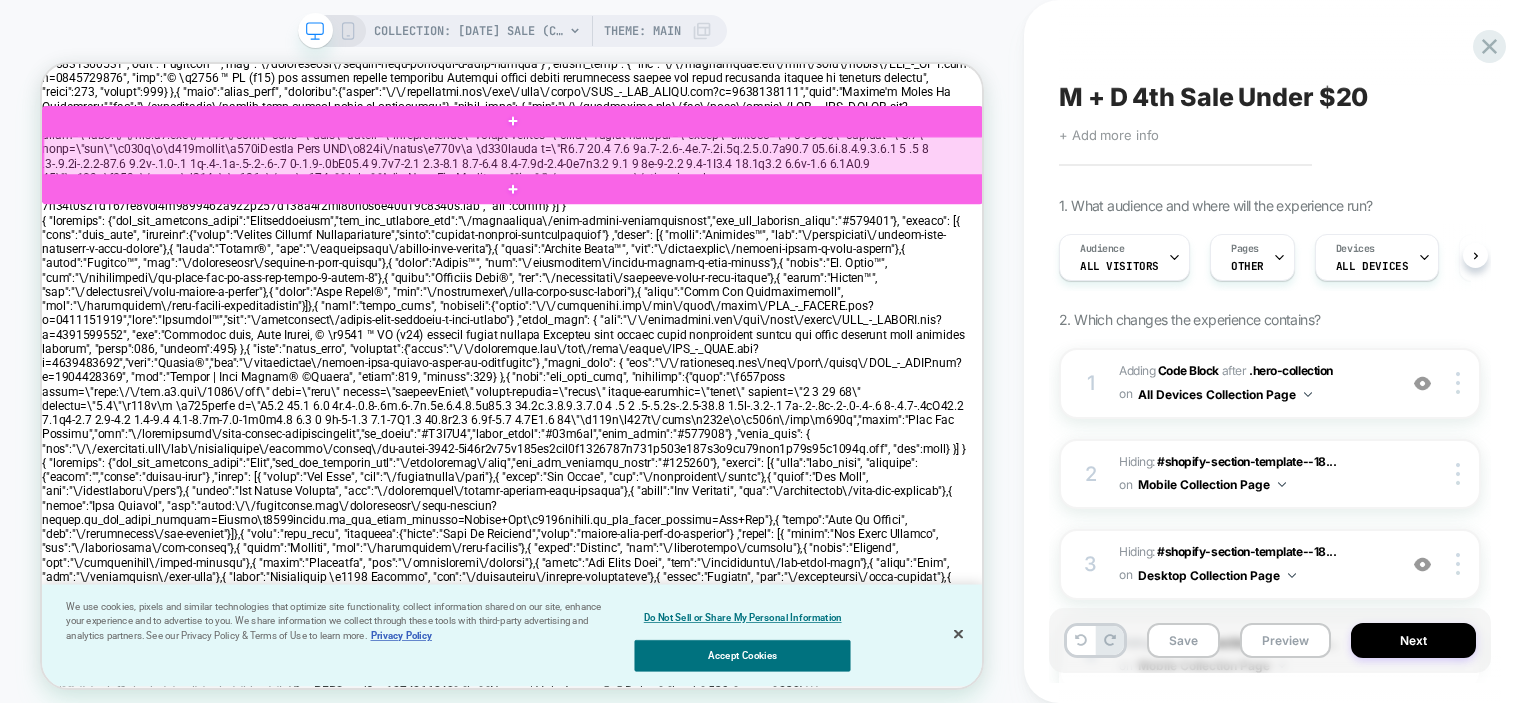 click at bounding box center [671, 187] 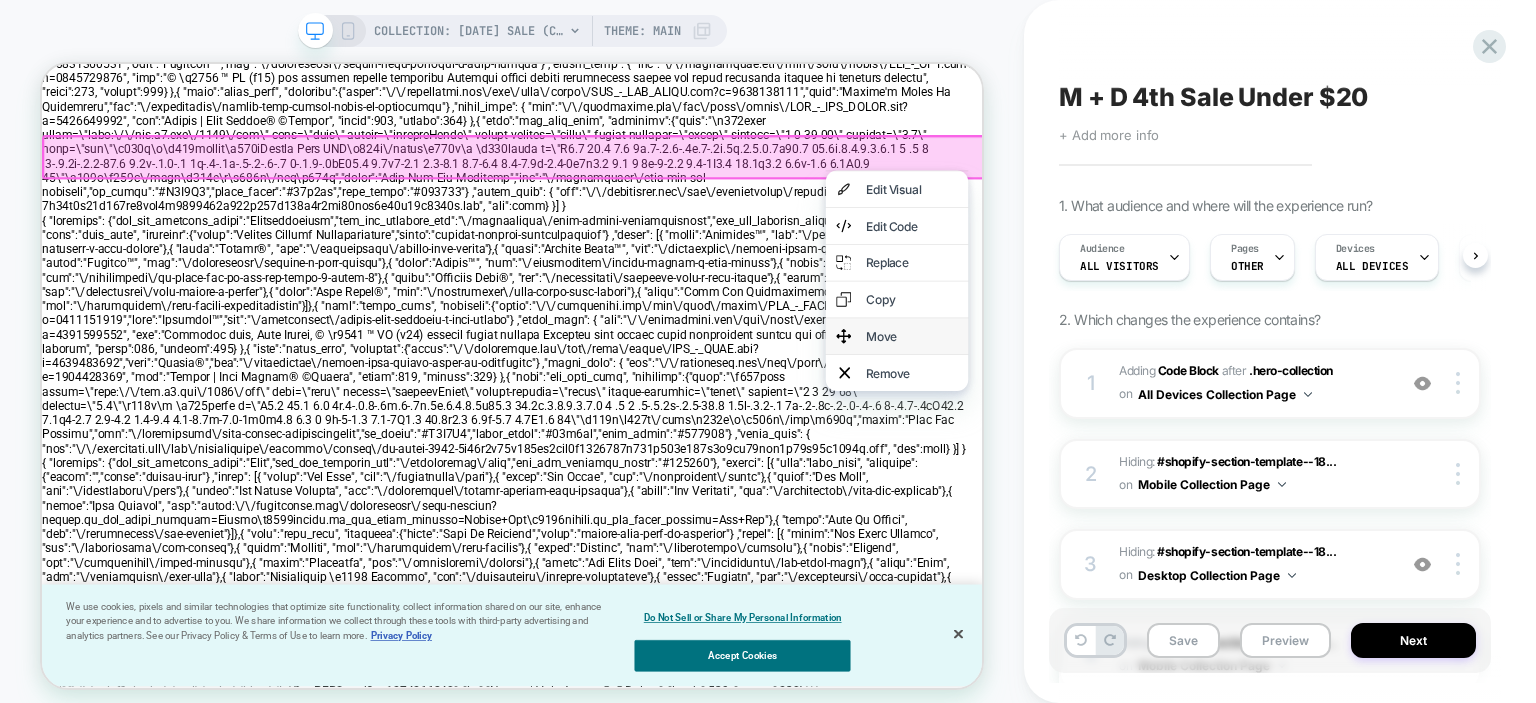 click on "Move" at bounding box center [1202, 427] 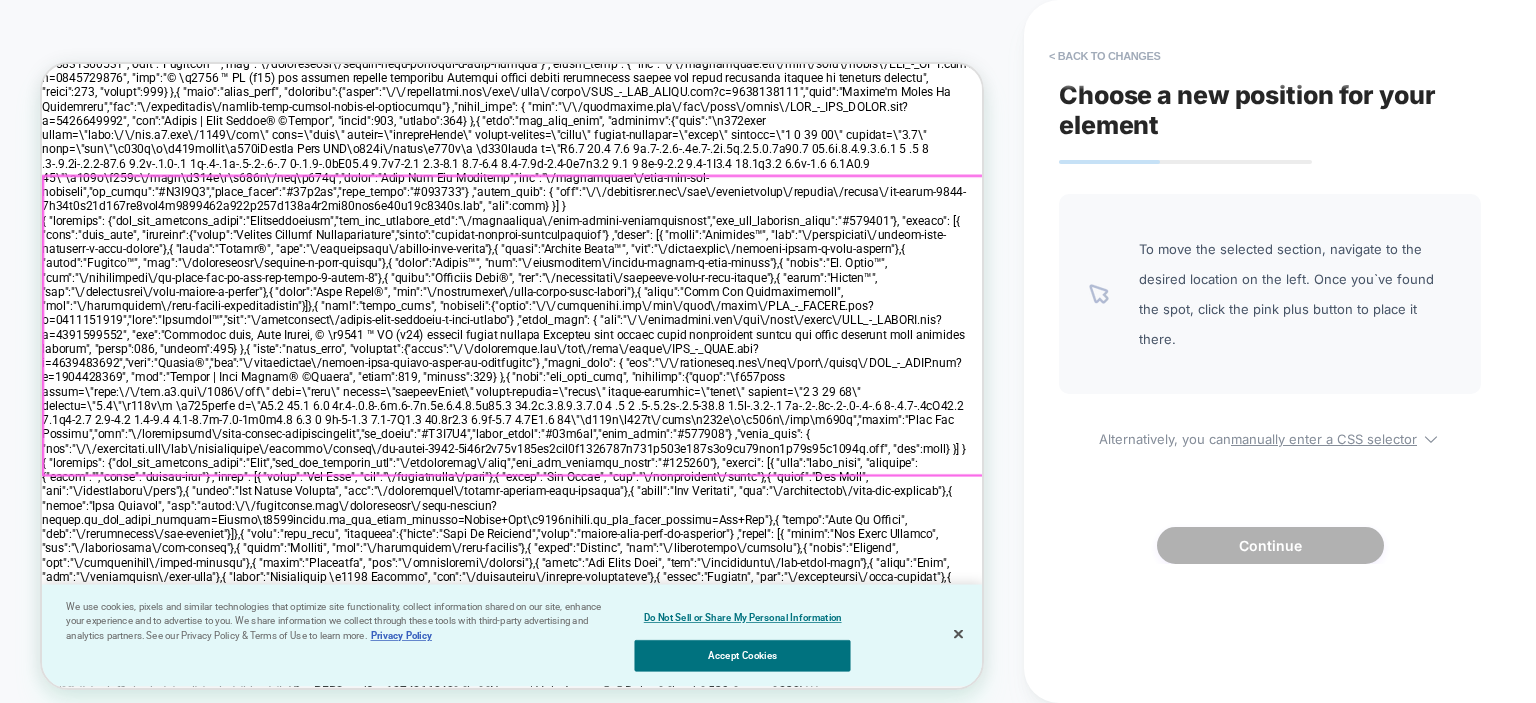 click at bounding box center [671, 413] 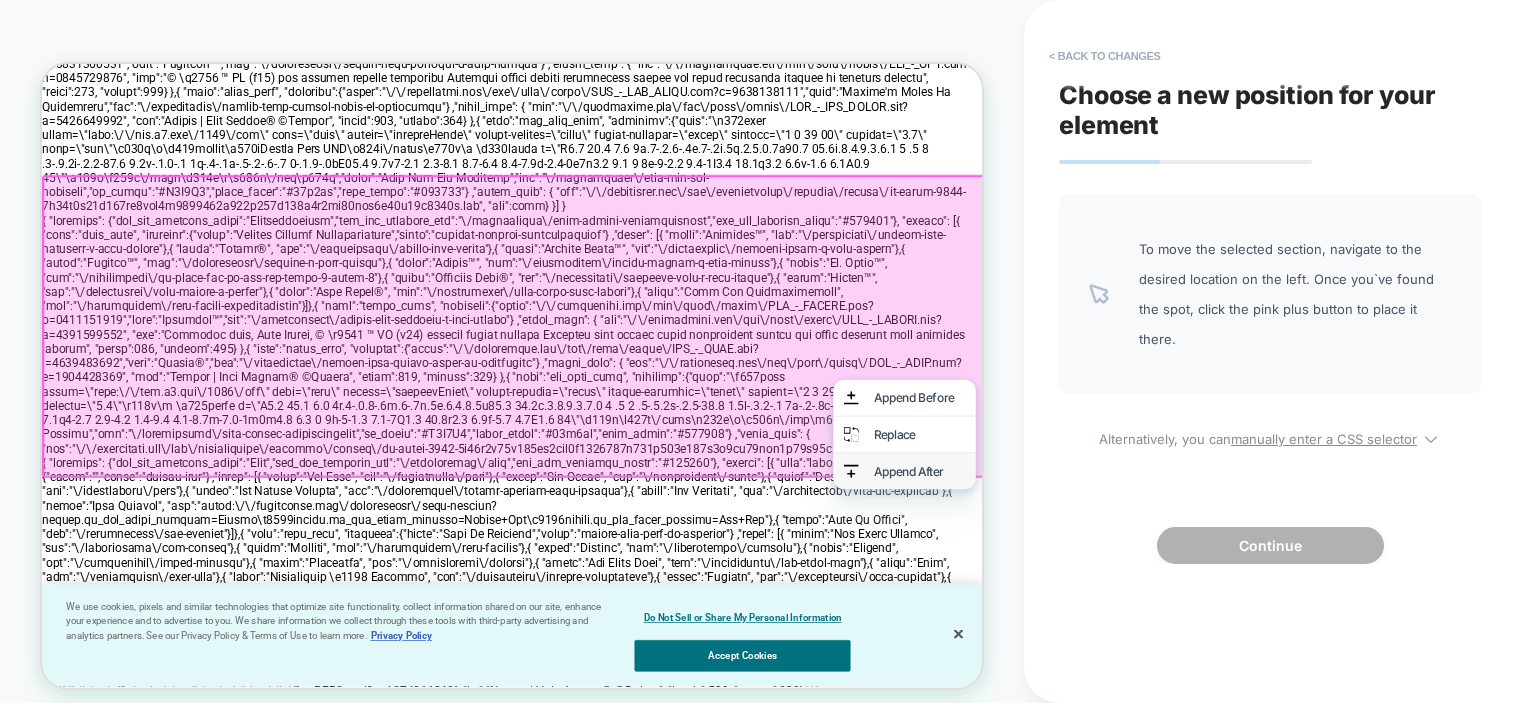 click on "Append After" at bounding box center (1212, 607) 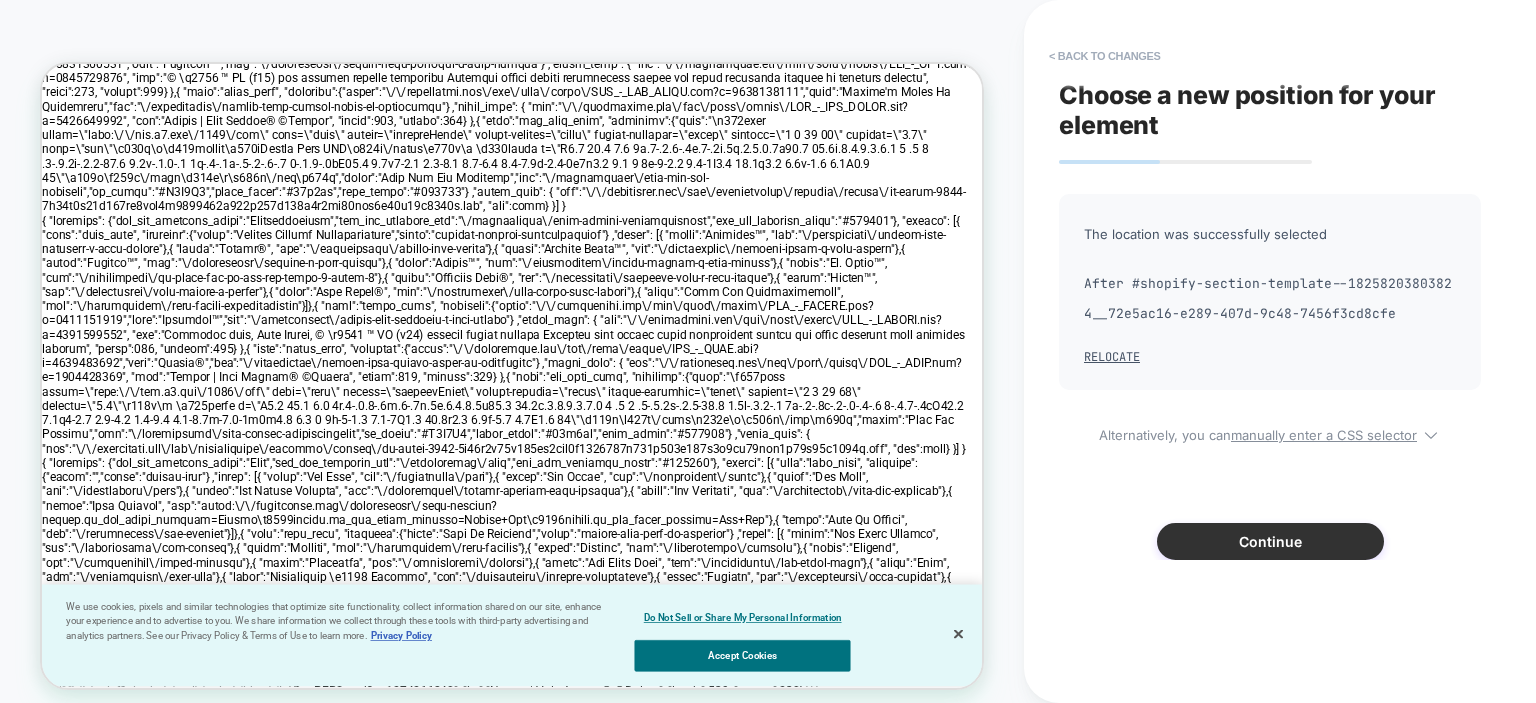 click on "Continue" at bounding box center [1270, 541] 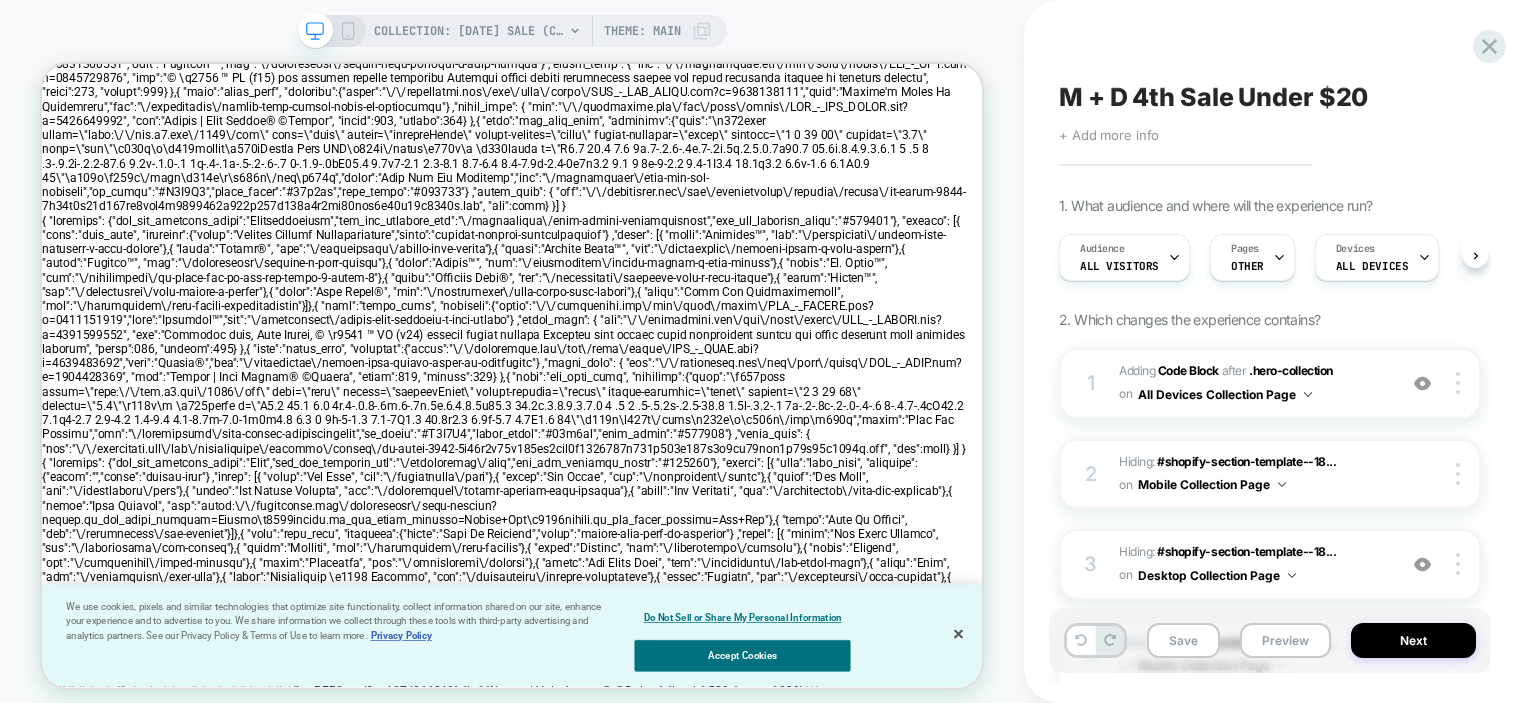 scroll, scrollTop: 0, scrollLeft: 0, axis: both 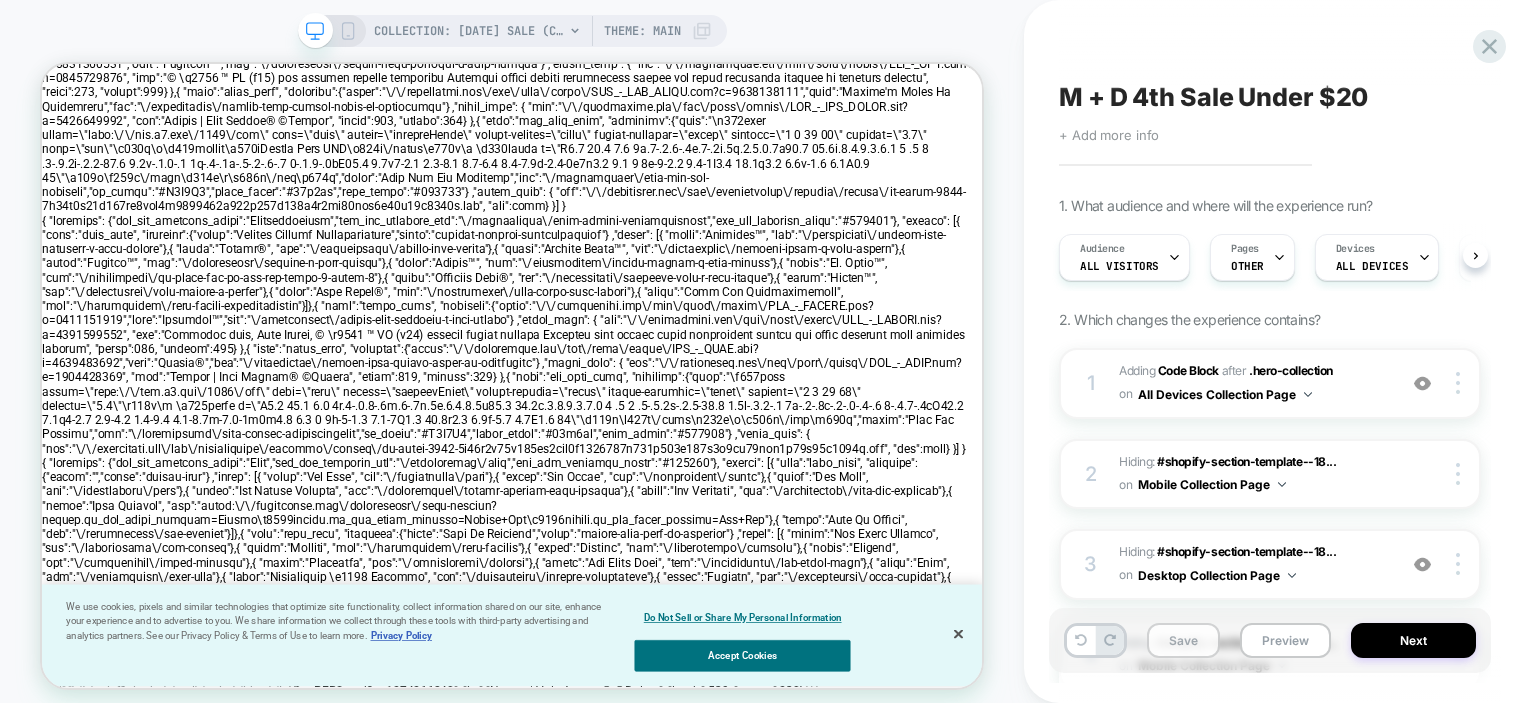 click on "Save" at bounding box center (1183, 640) 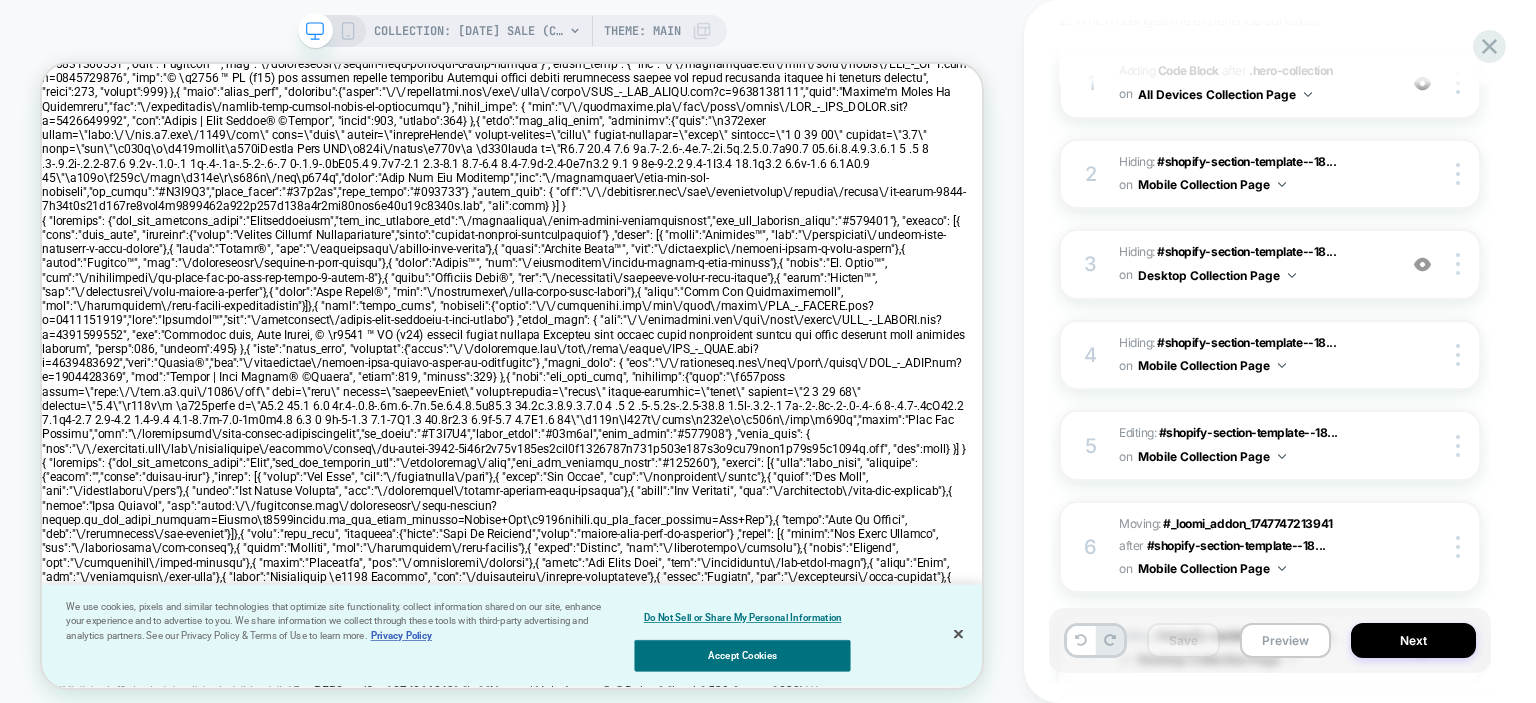 scroll, scrollTop: 0, scrollLeft: 0, axis: both 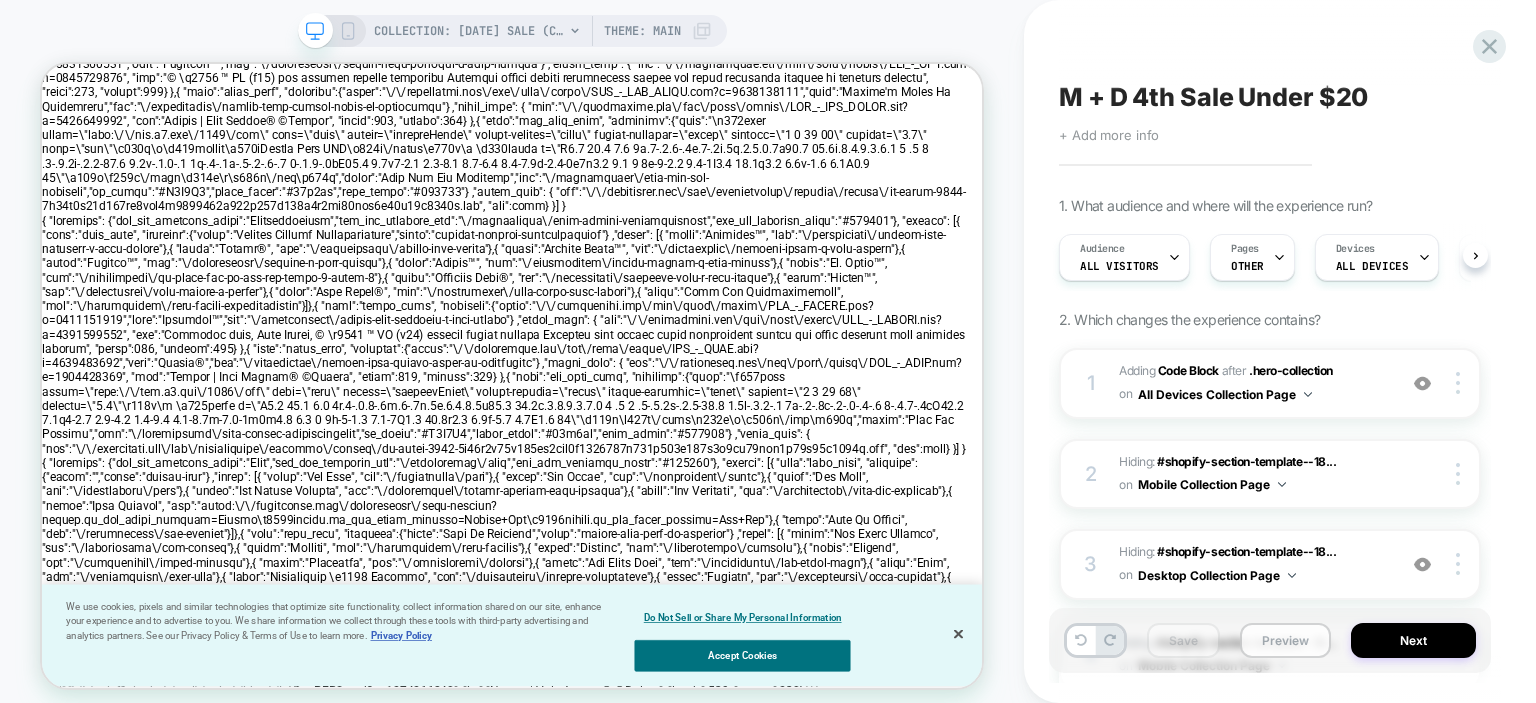 click on "Preview" at bounding box center (1285, 640) 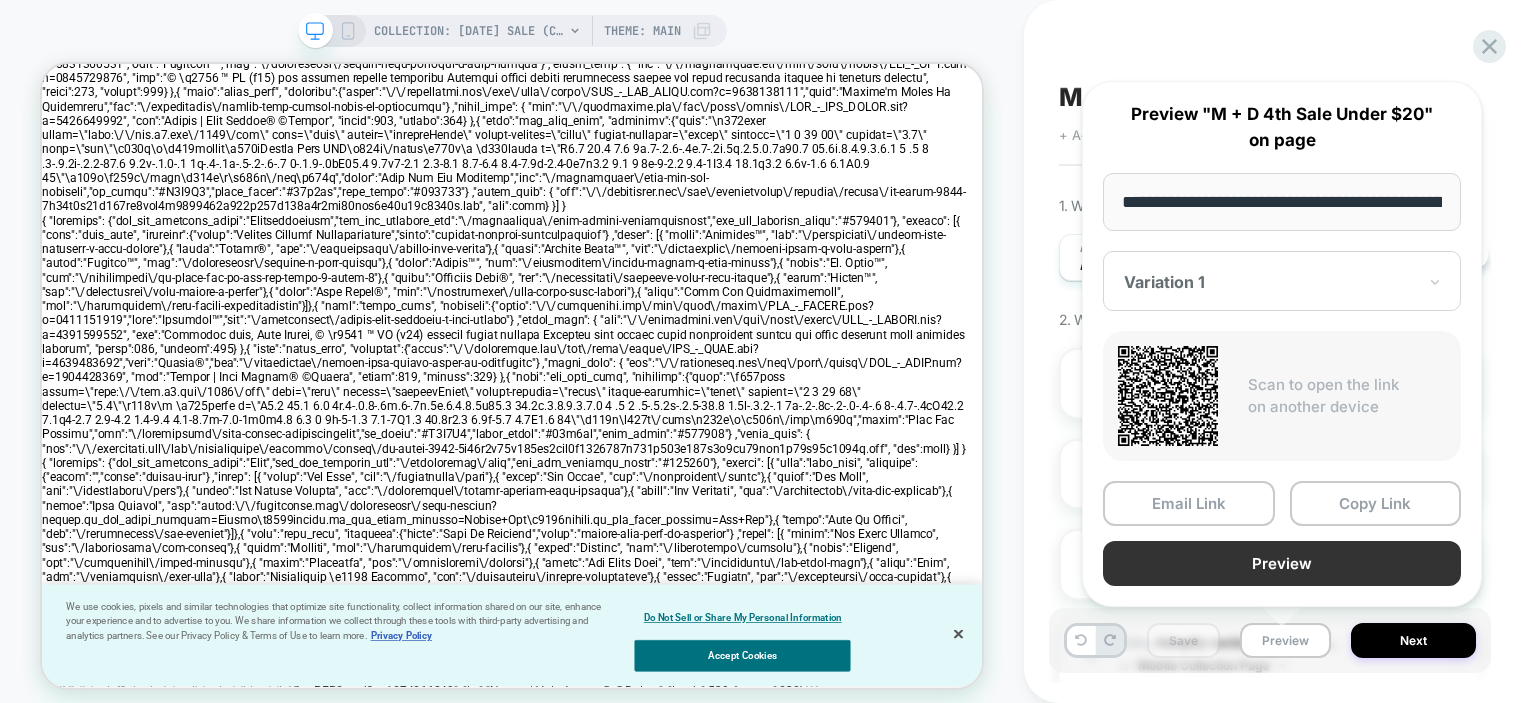 scroll, scrollTop: 0, scrollLeft: 244, axis: horizontal 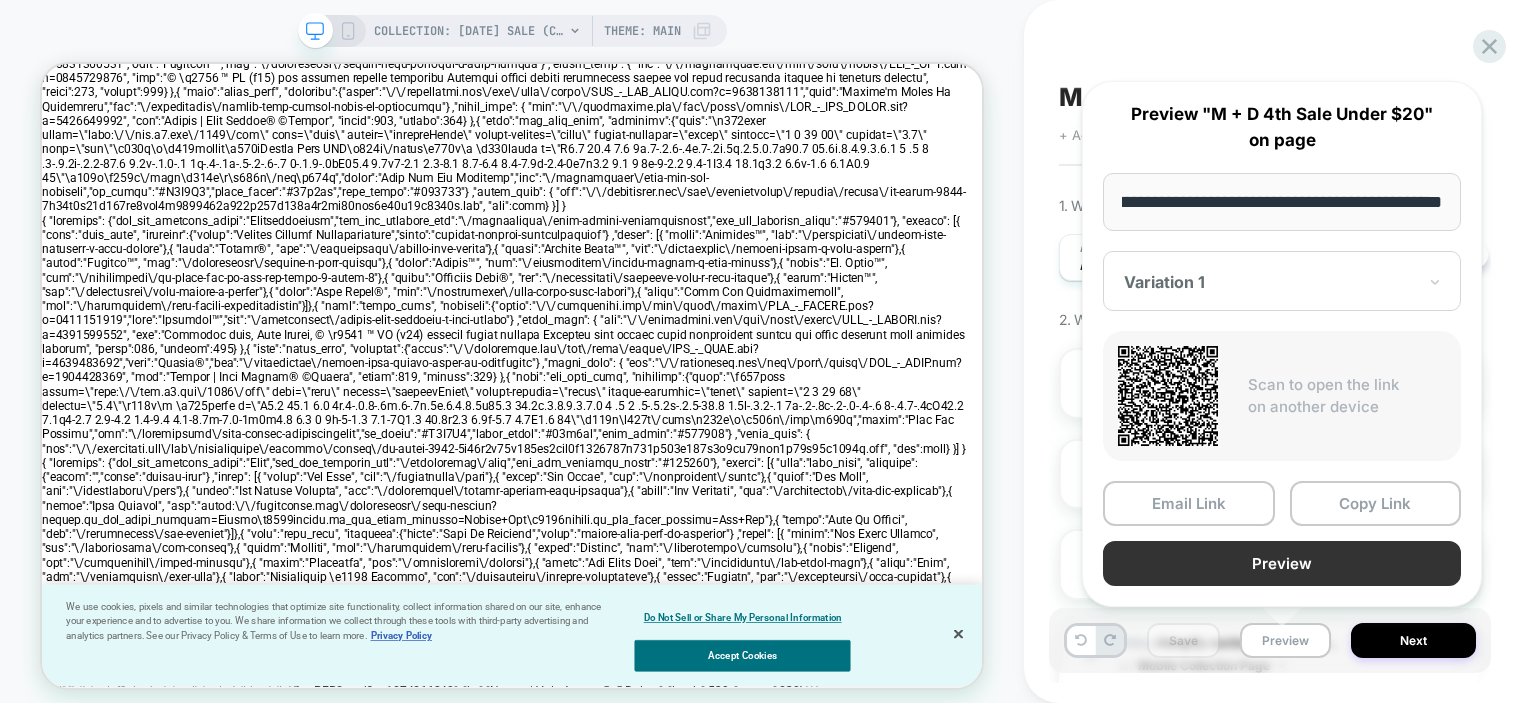click on "Preview" at bounding box center (1282, 563) 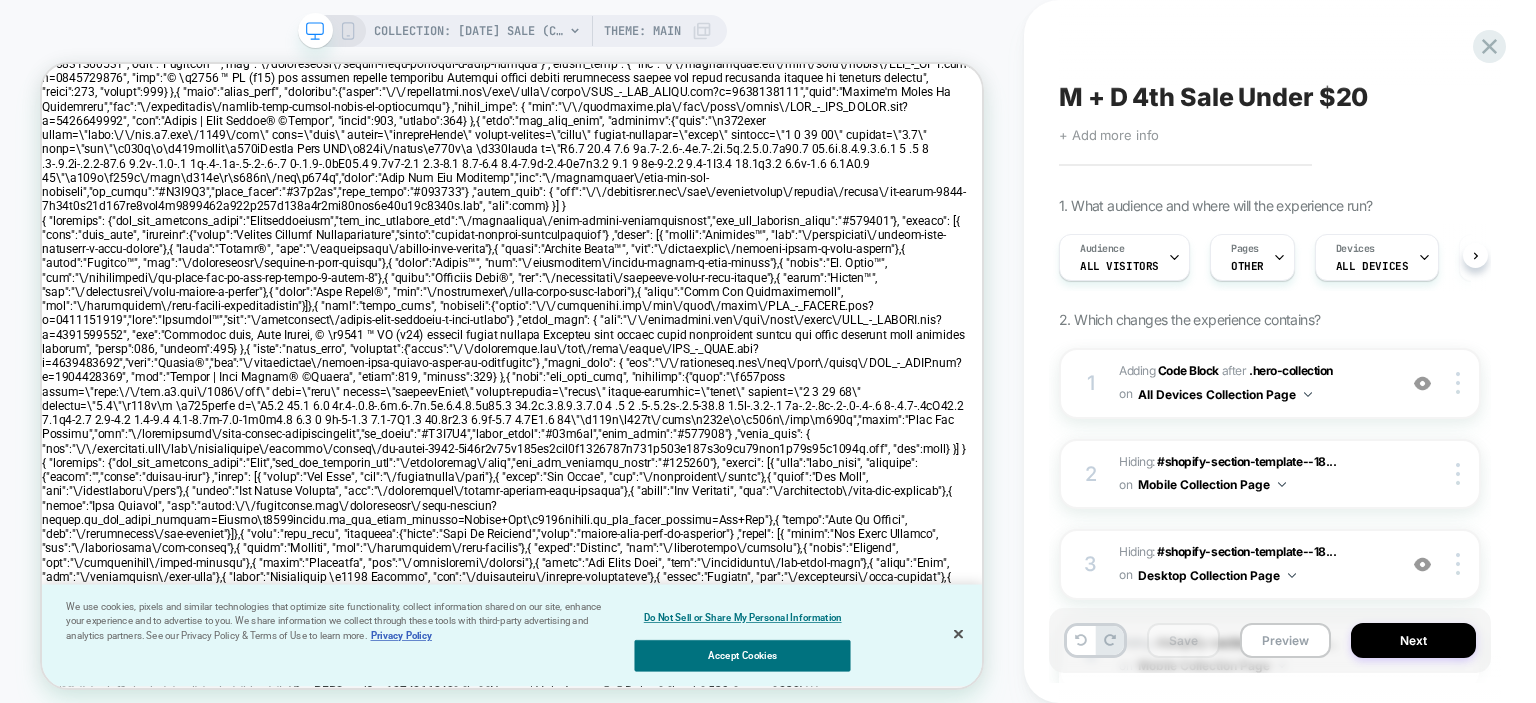 click on "COLLECTION: 4th Of July Sale (Category) Theme: MAIN" at bounding box center [512, 31] 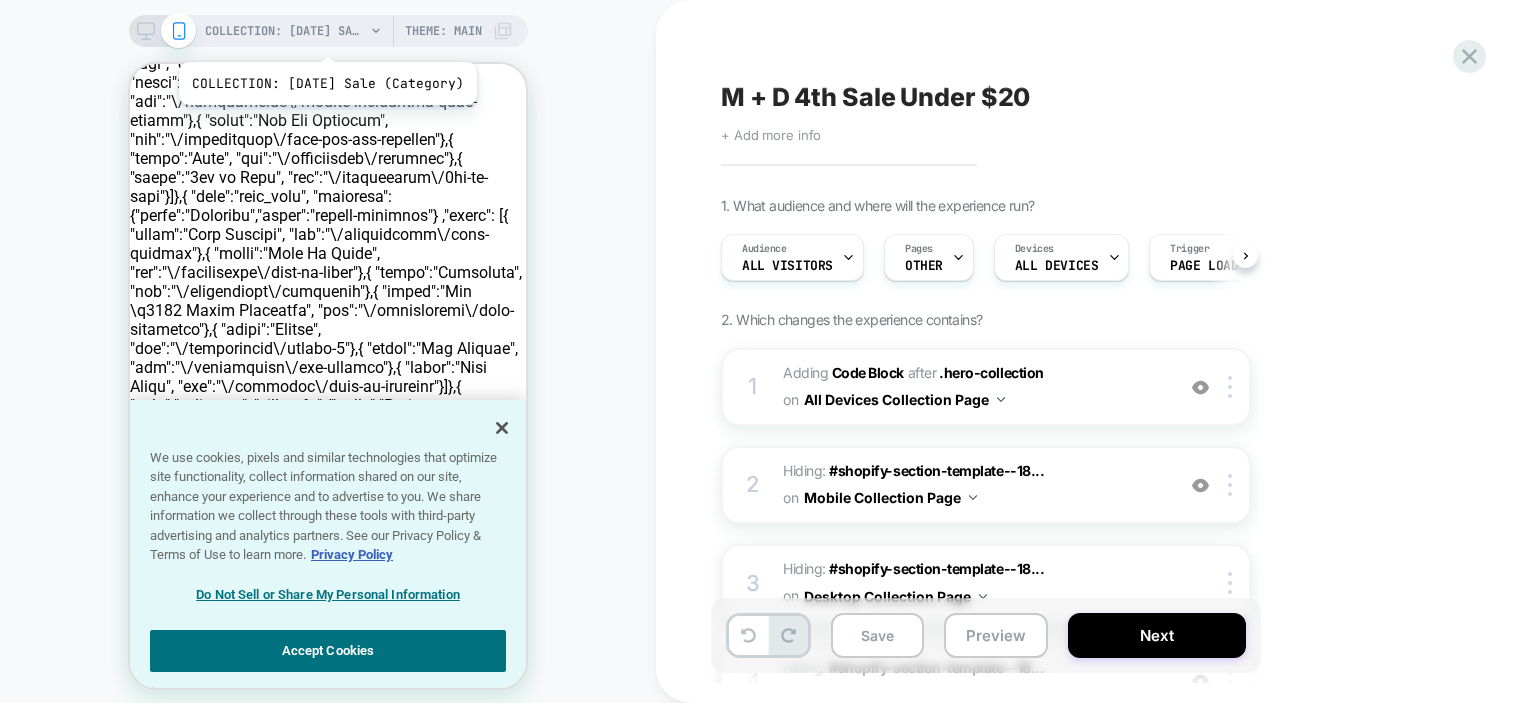scroll, scrollTop: 0, scrollLeft: 0, axis: both 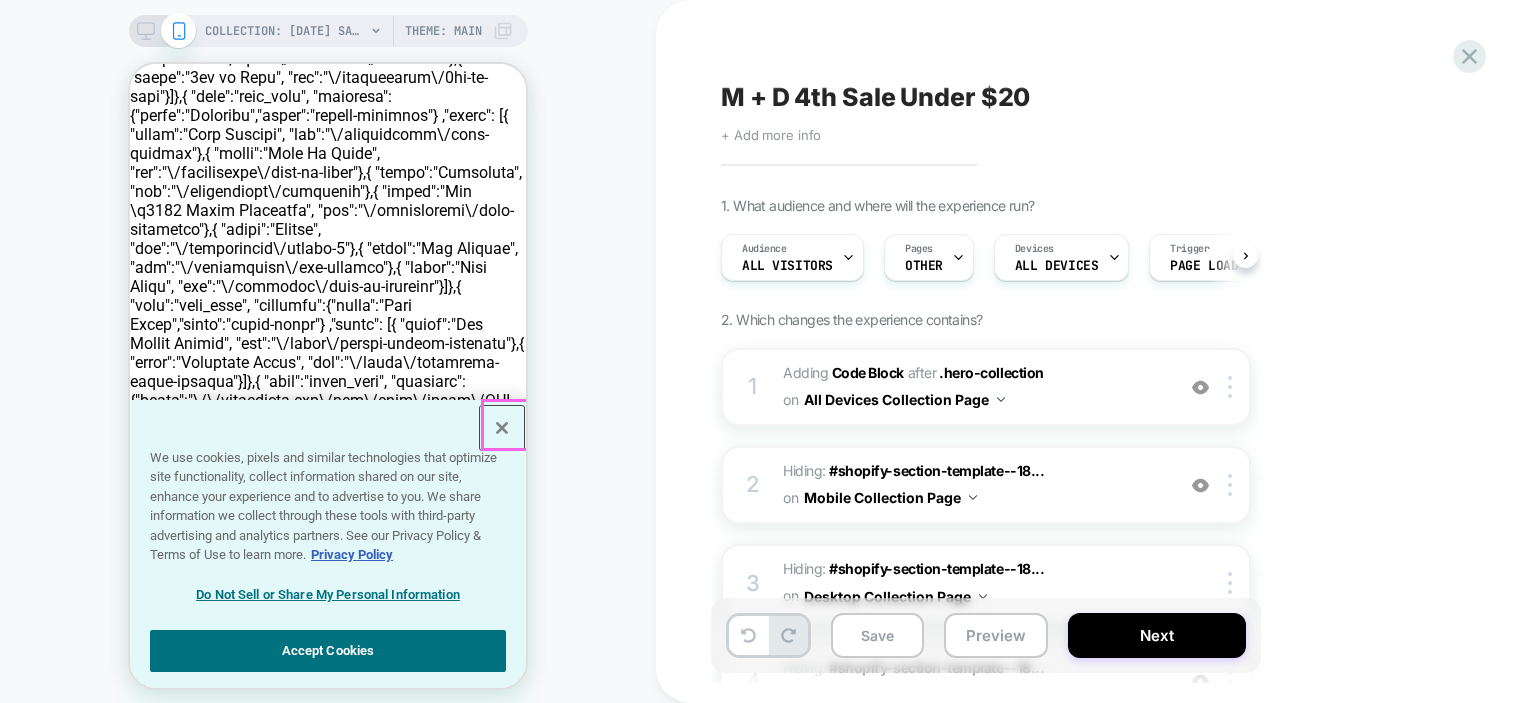 click at bounding box center (502, 428) 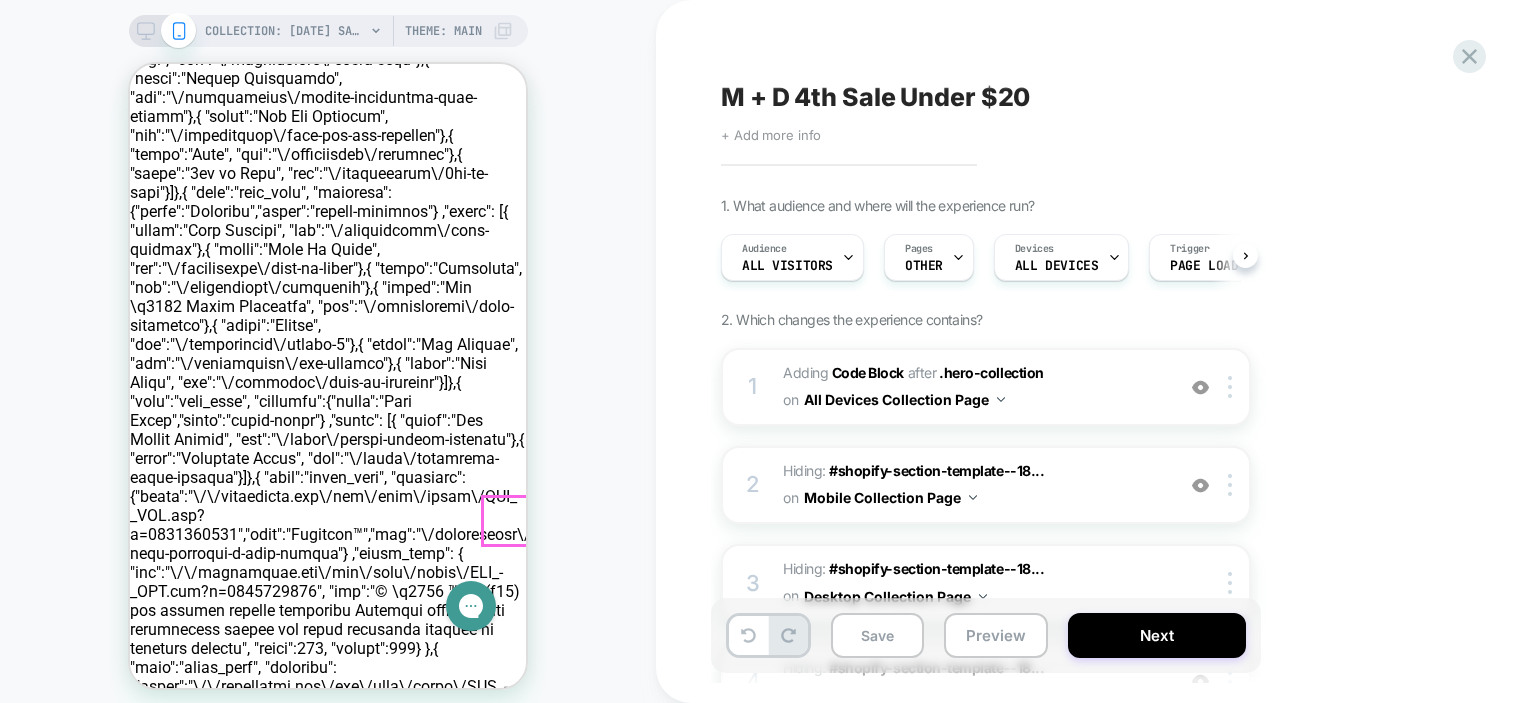 scroll, scrollTop: 0, scrollLeft: 0, axis: both 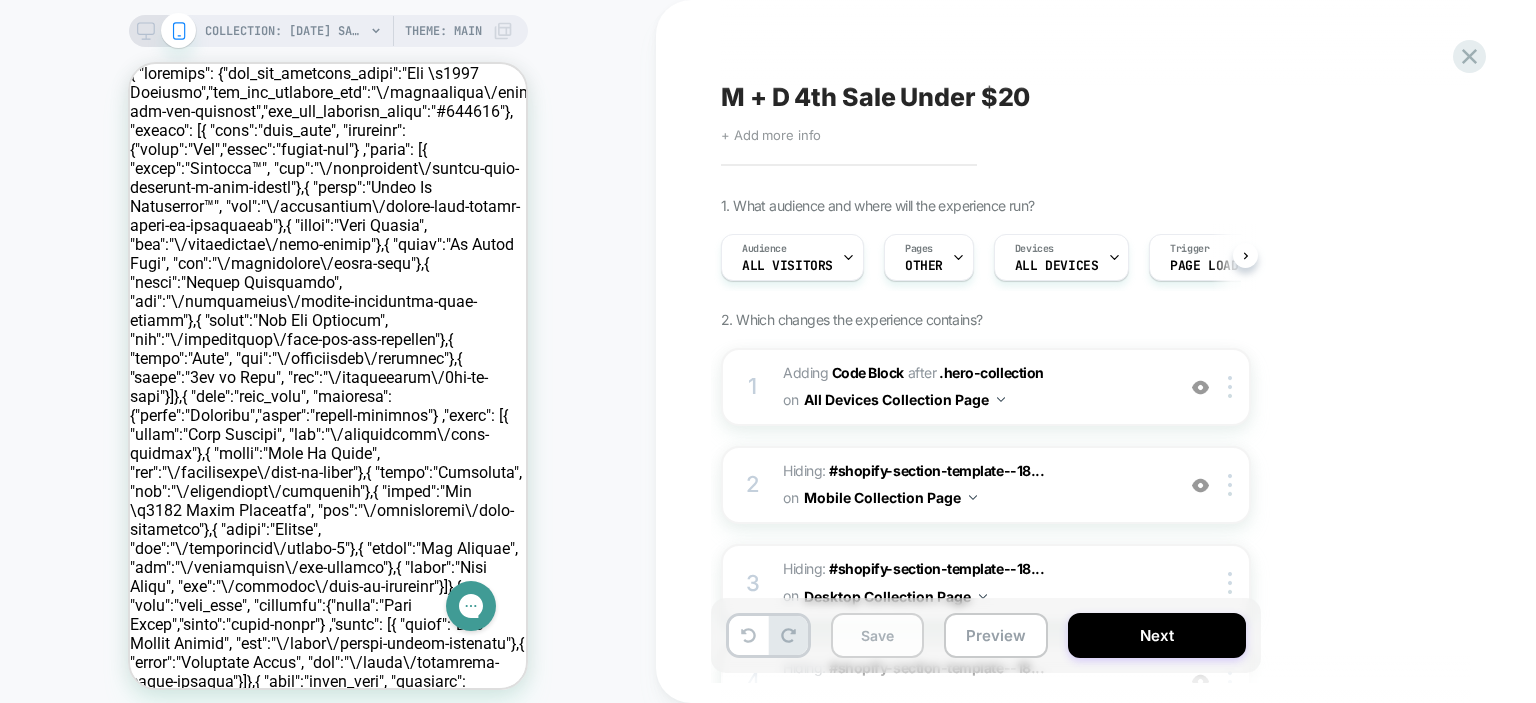click on "Save" at bounding box center (877, 635) 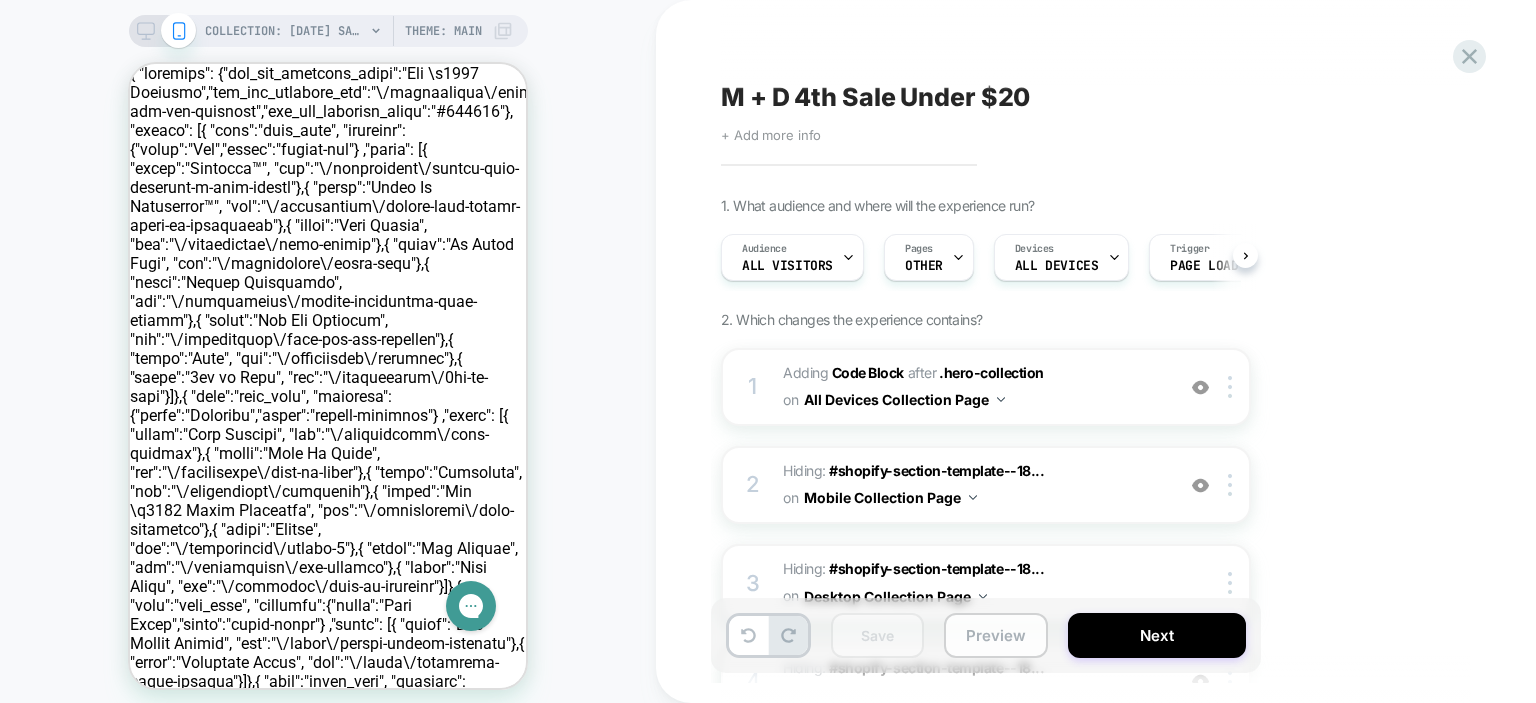 click on "Preview" at bounding box center (996, 635) 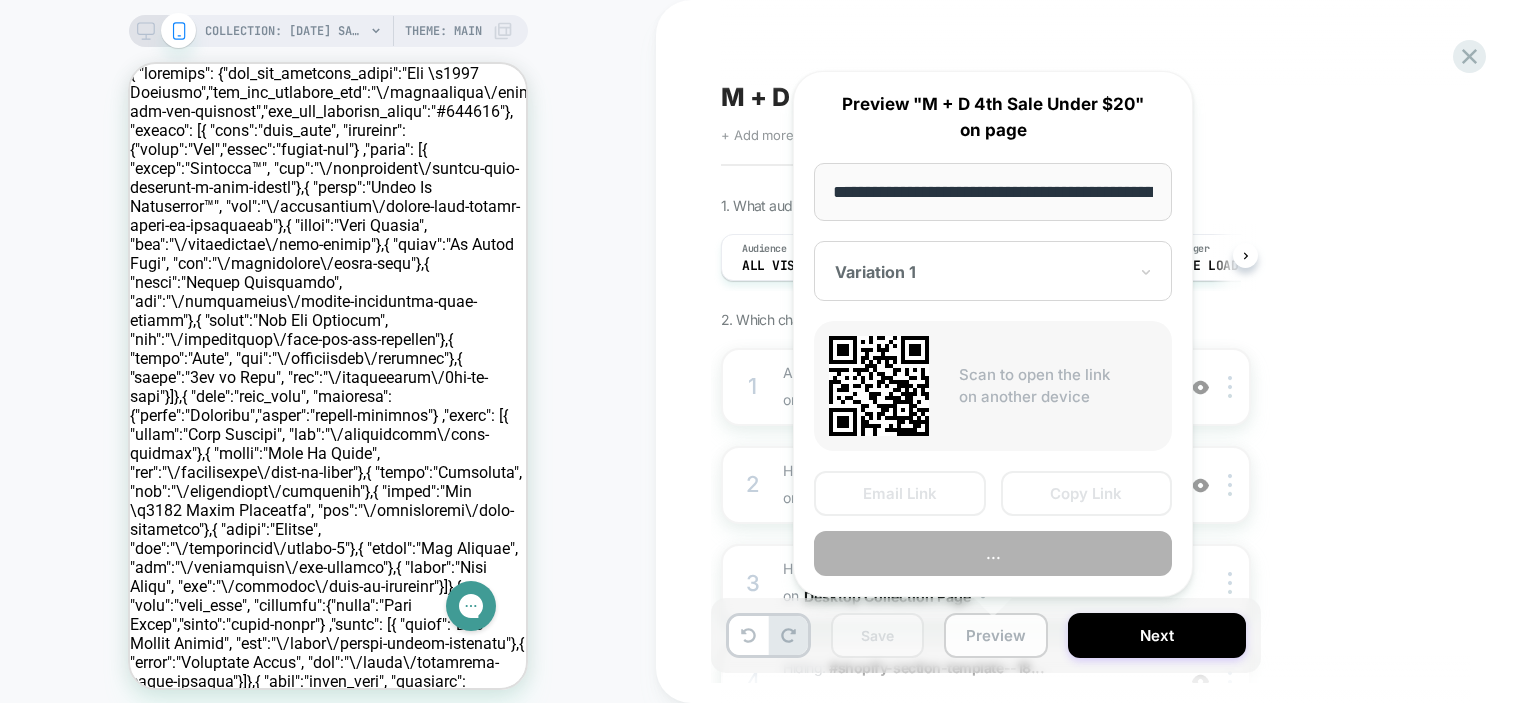 scroll, scrollTop: 0, scrollLeft: 244, axis: horizontal 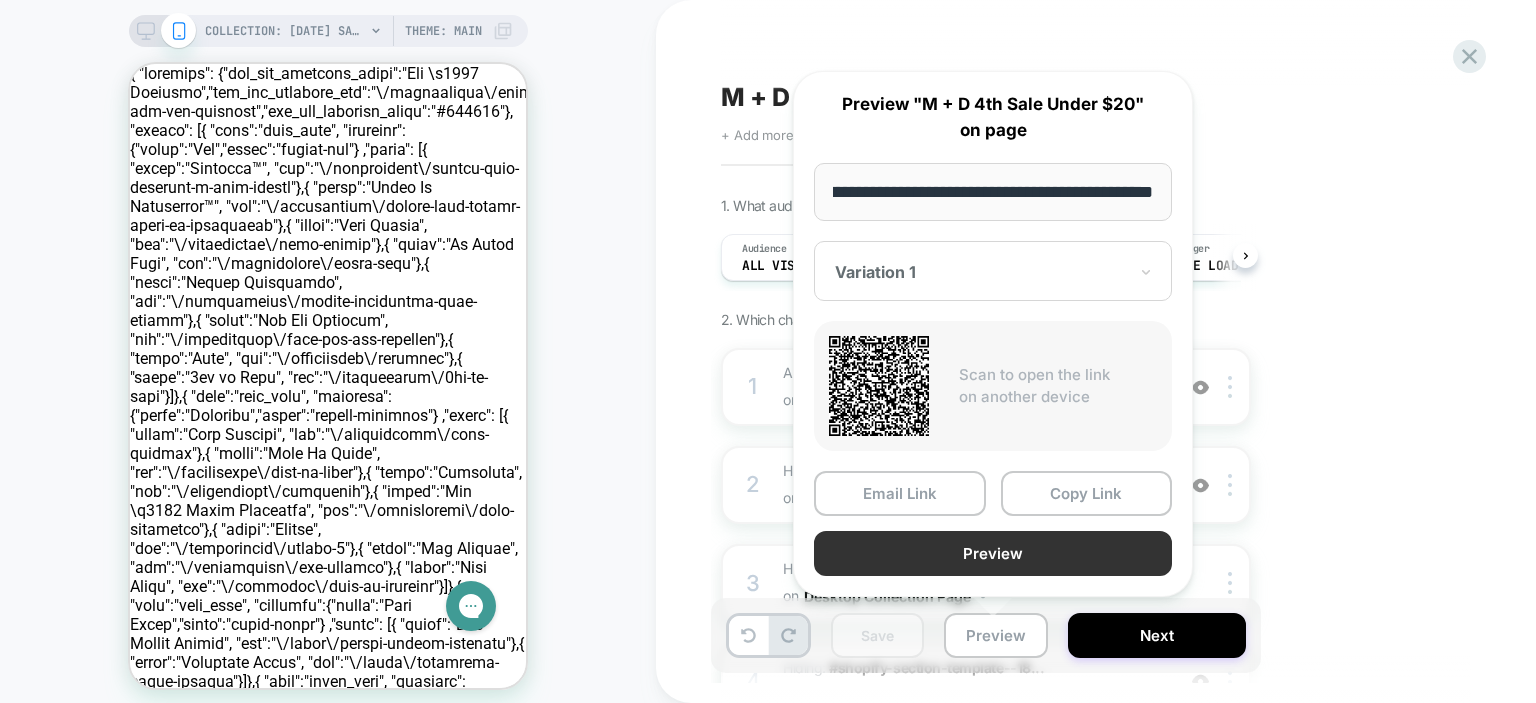 click on "Preview" at bounding box center (993, 553) 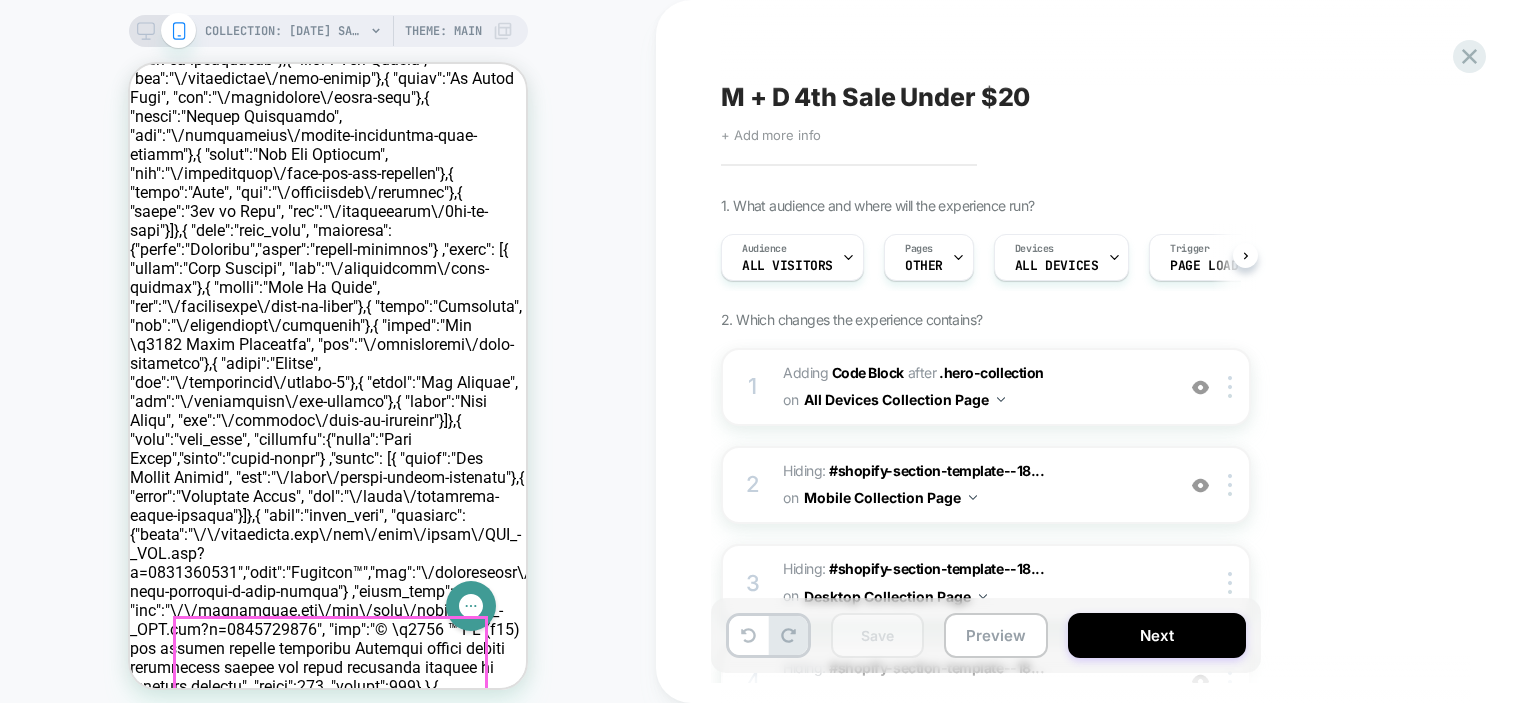 scroll, scrollTop: 0, scrollLeft: 0, axis: both 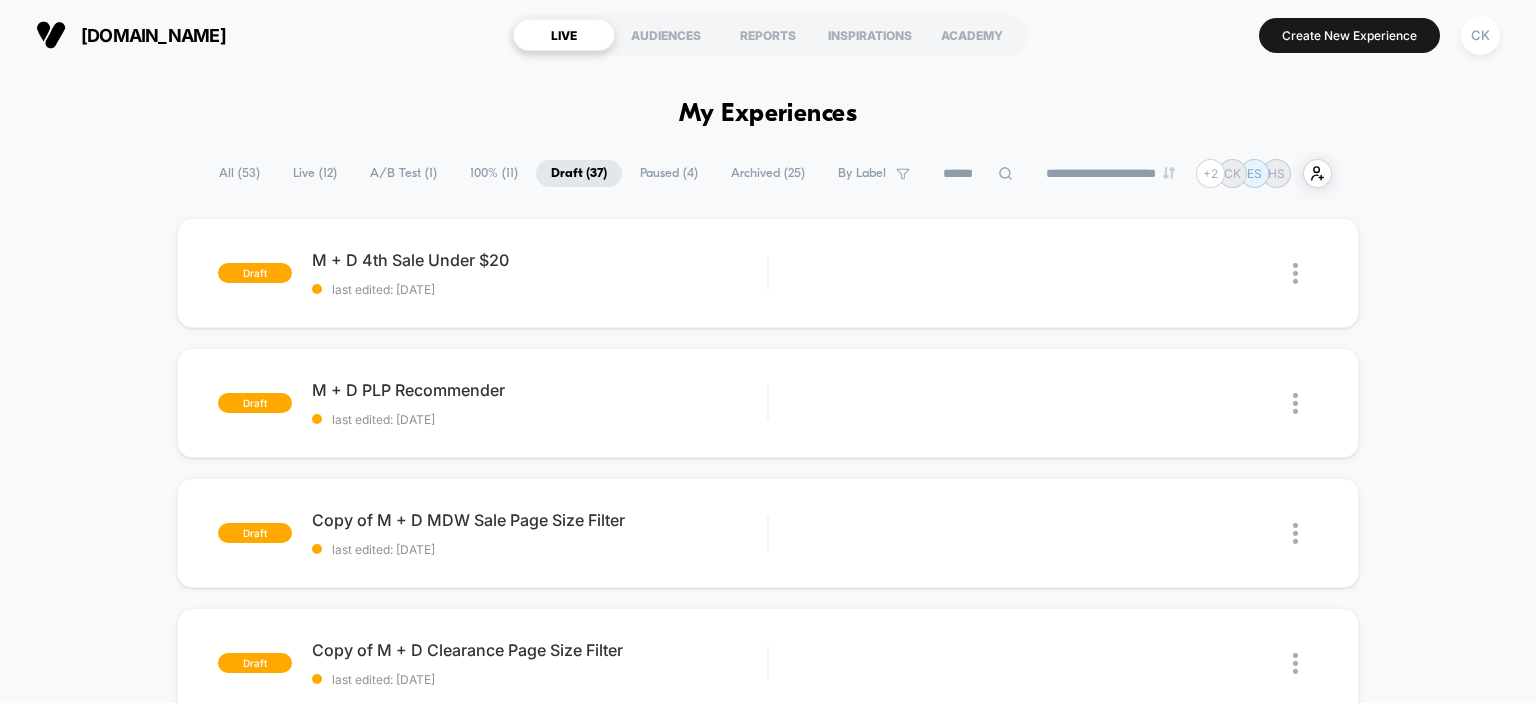 click on "A/B Test ( 1 )" at bounding box center [403, 173] 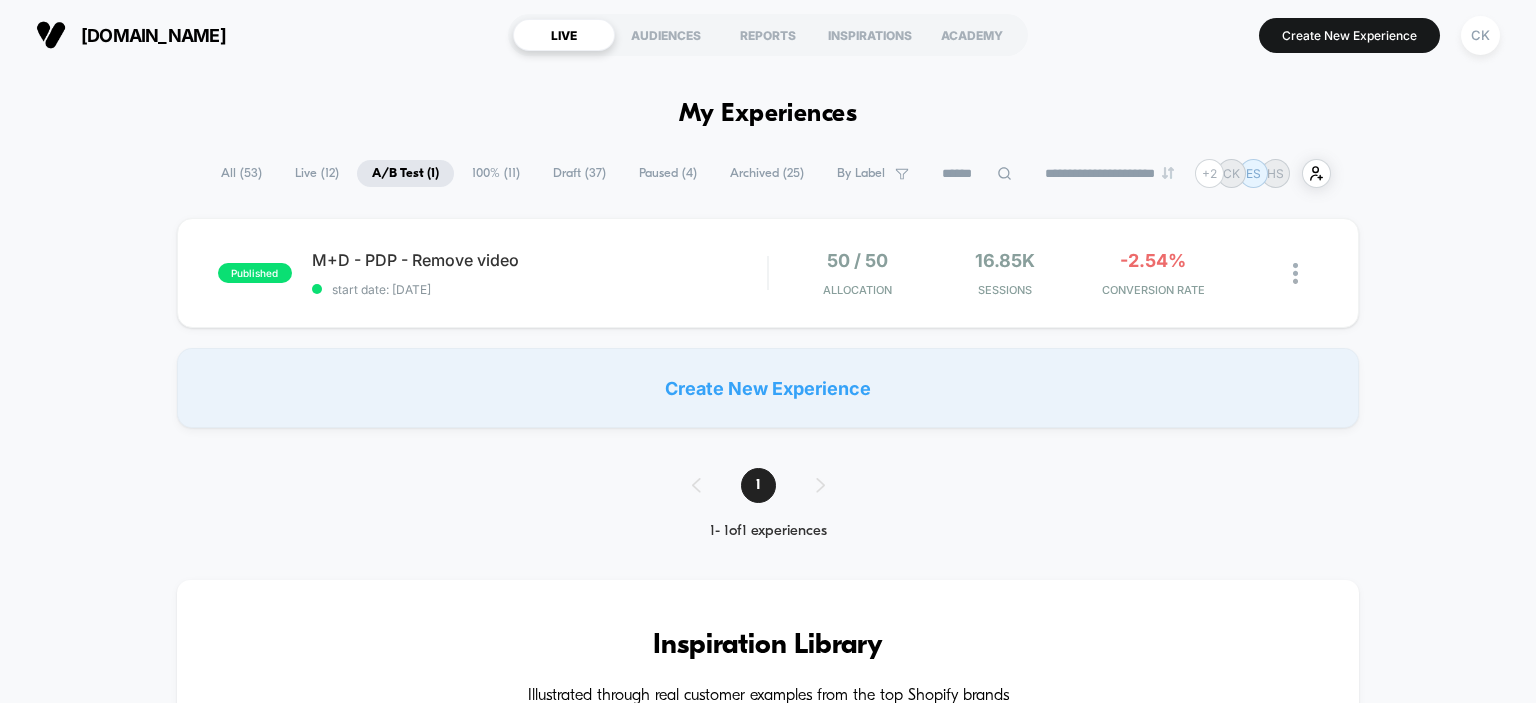 click on "Draft ( 37 )" at bounding box center (579, 173) 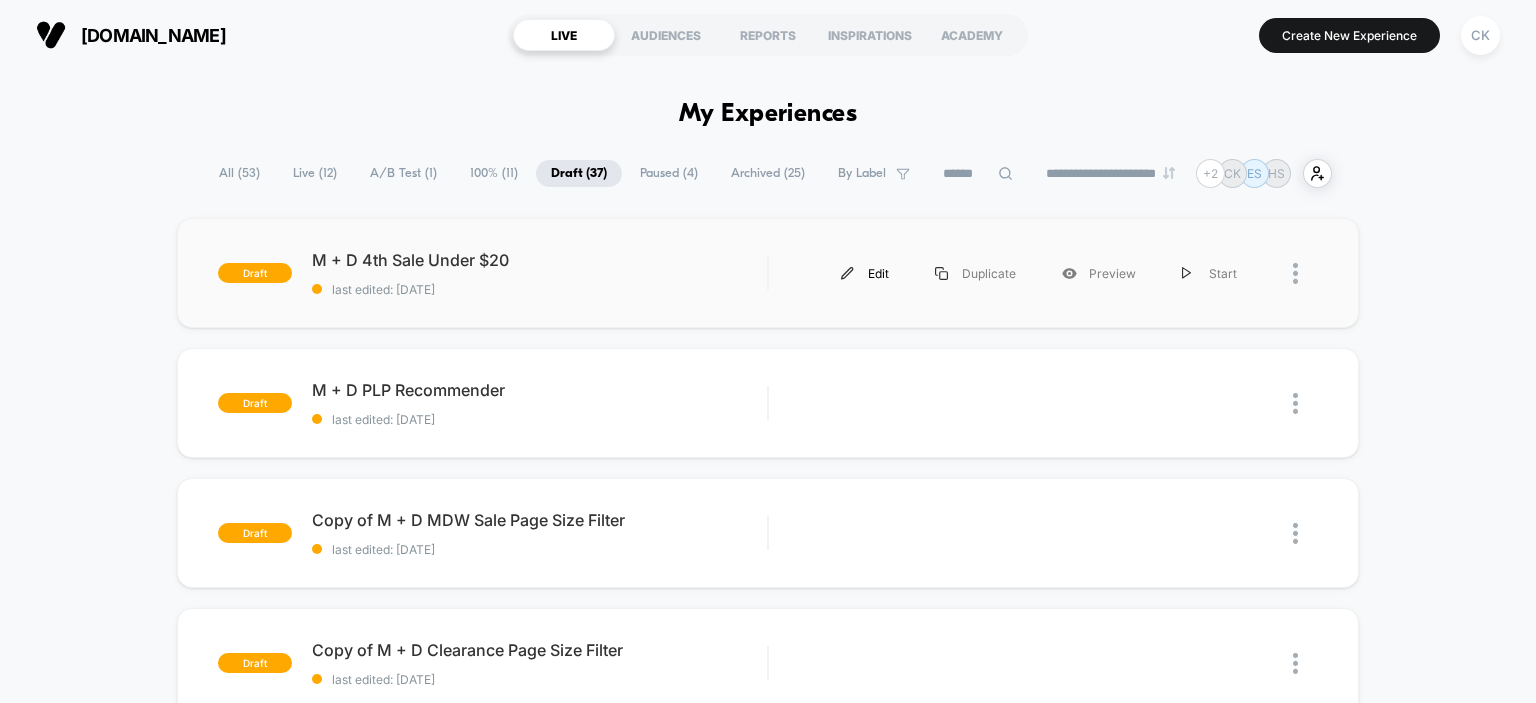 click on "Edit" at bounding box center (865, 273) 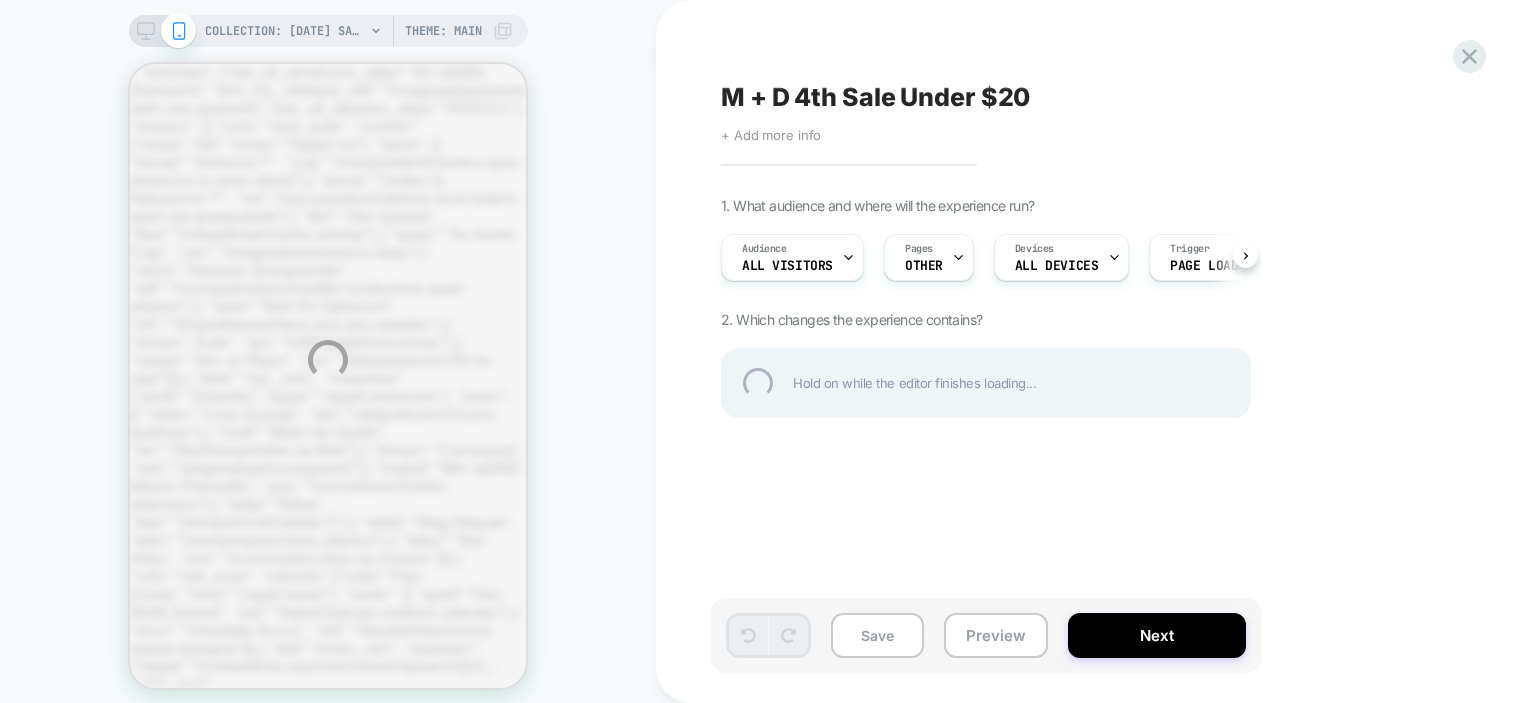 scroll, scrollTop: 0, scrollLeft: 0, axis: both 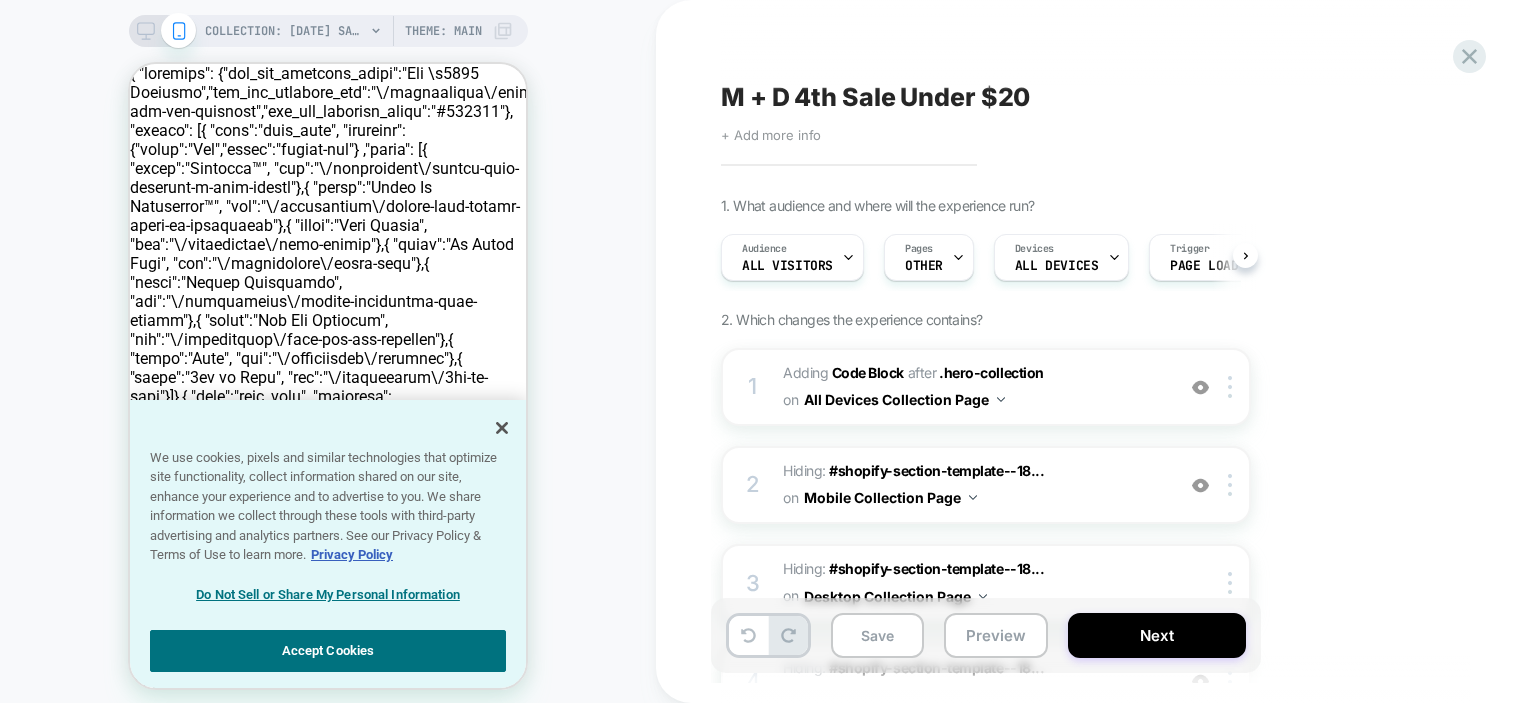 click on "M + D 4th Sale Under $20" at bounding box center (875, 97) 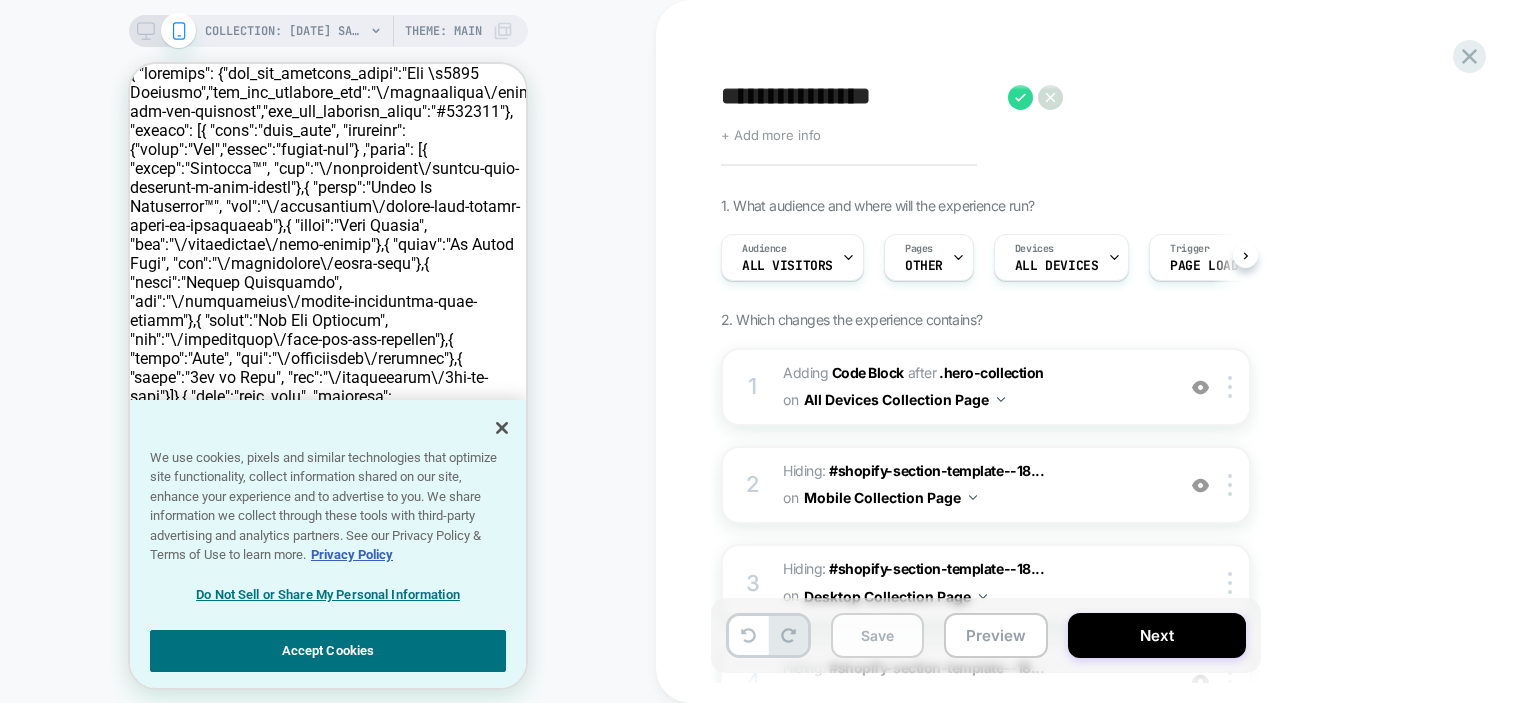 type on "**********" 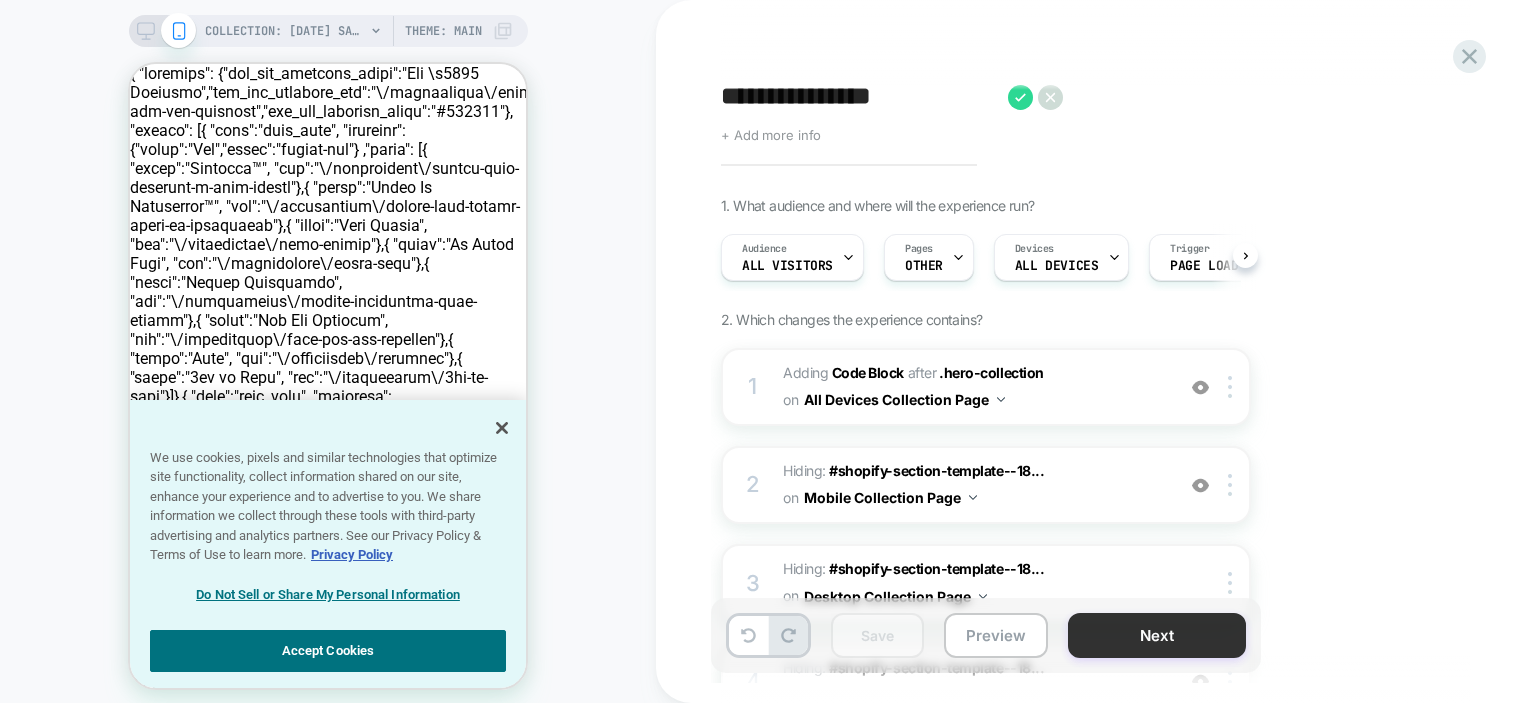 click on "Next" at bounding box center [1157, 635] 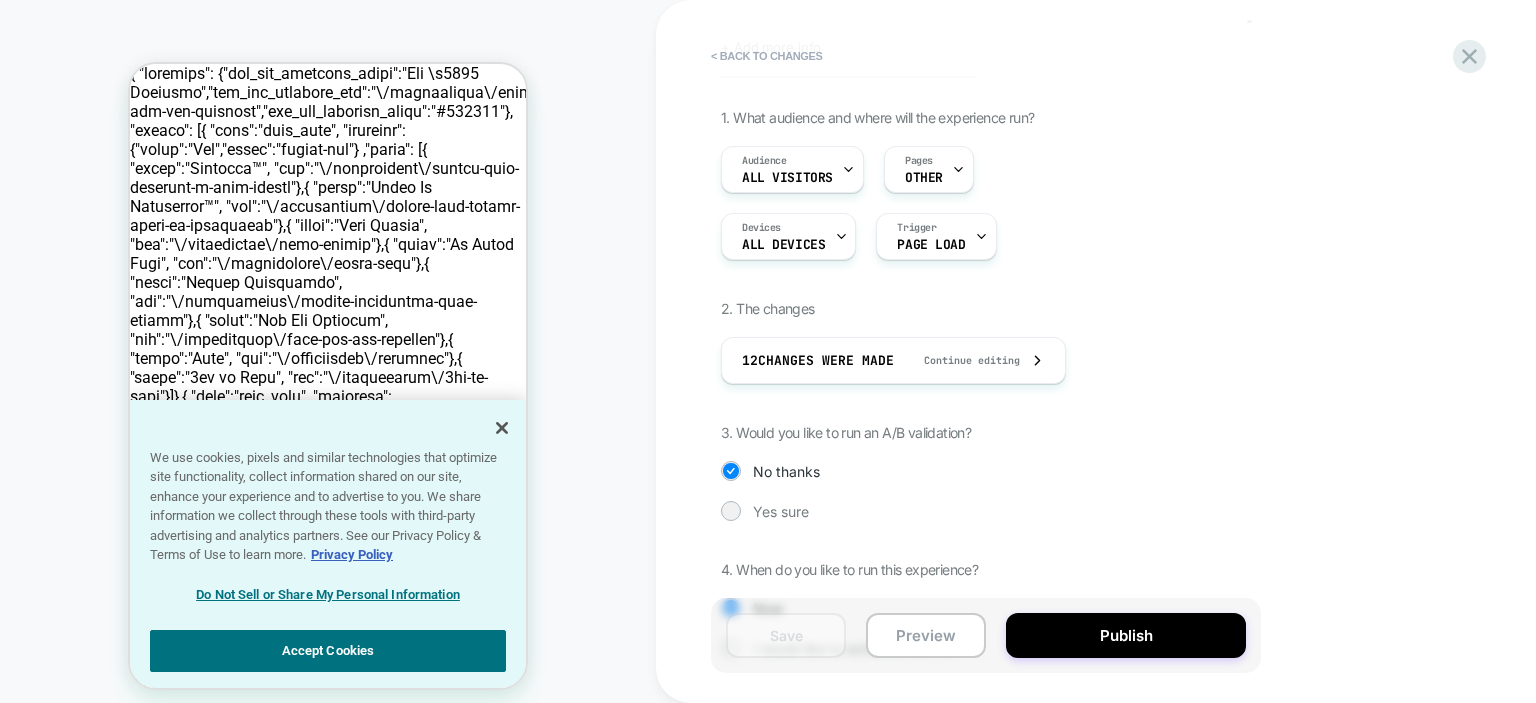 scroll, scrollTop: 172, scrollLeft: 0, axis: vertical 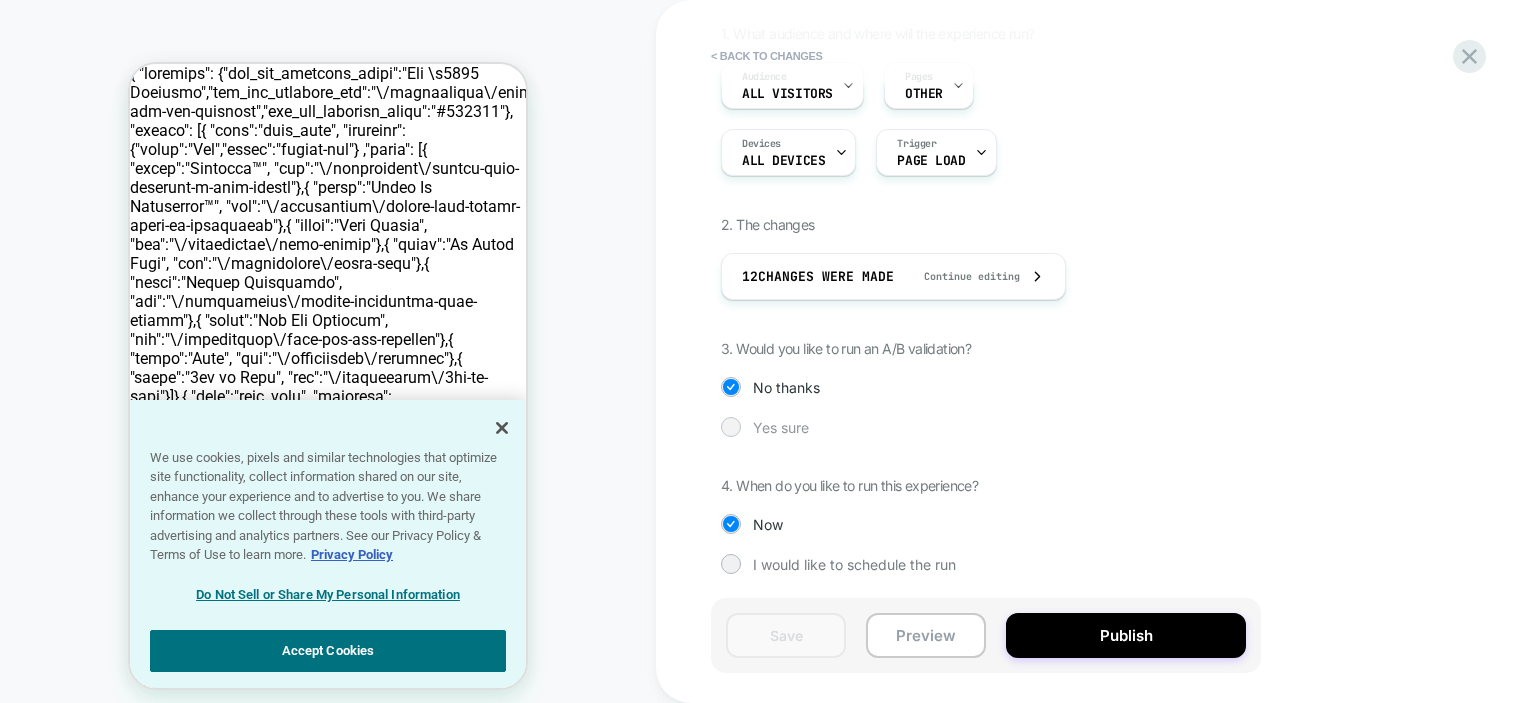 click on "Yes sure" at bounding box center [986, 427] 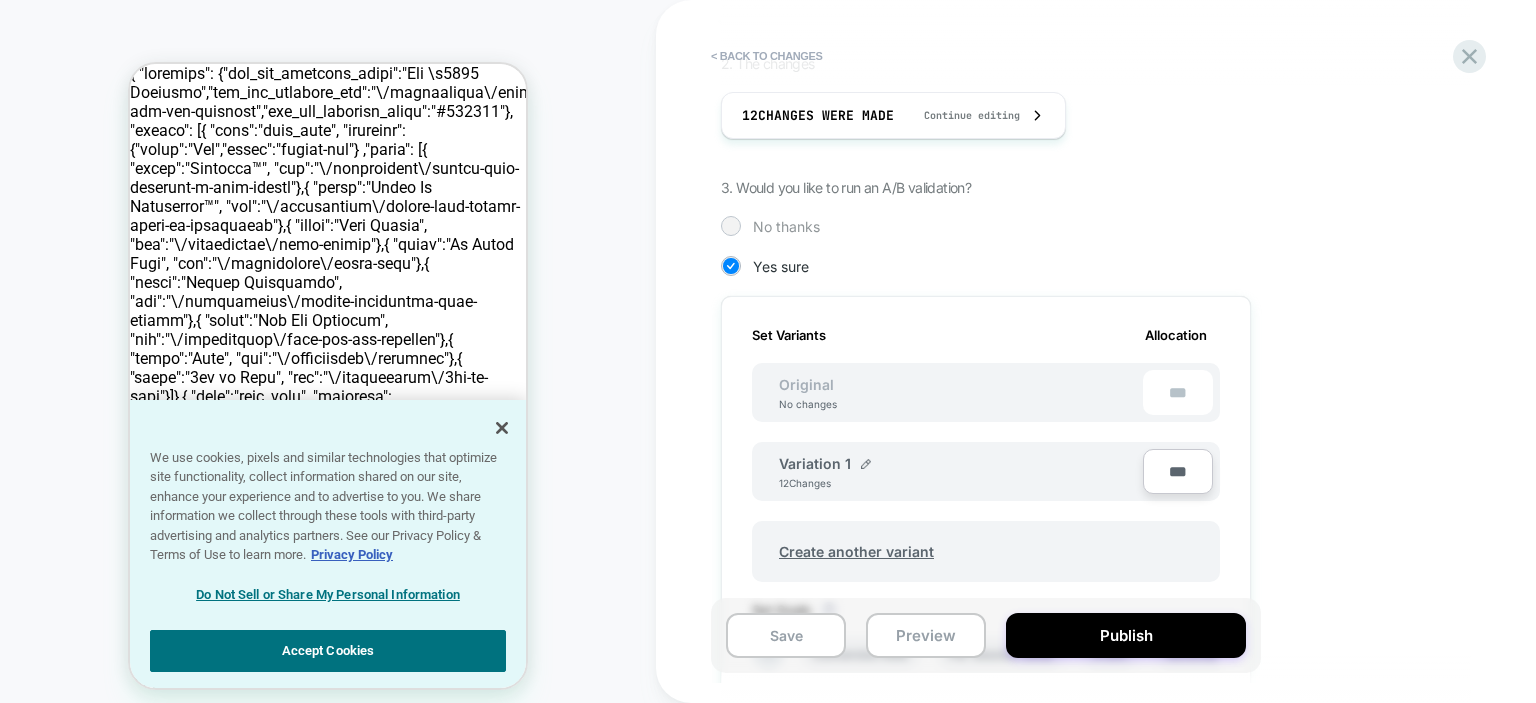 click on "No thanks" at bounding box center [786, 226] 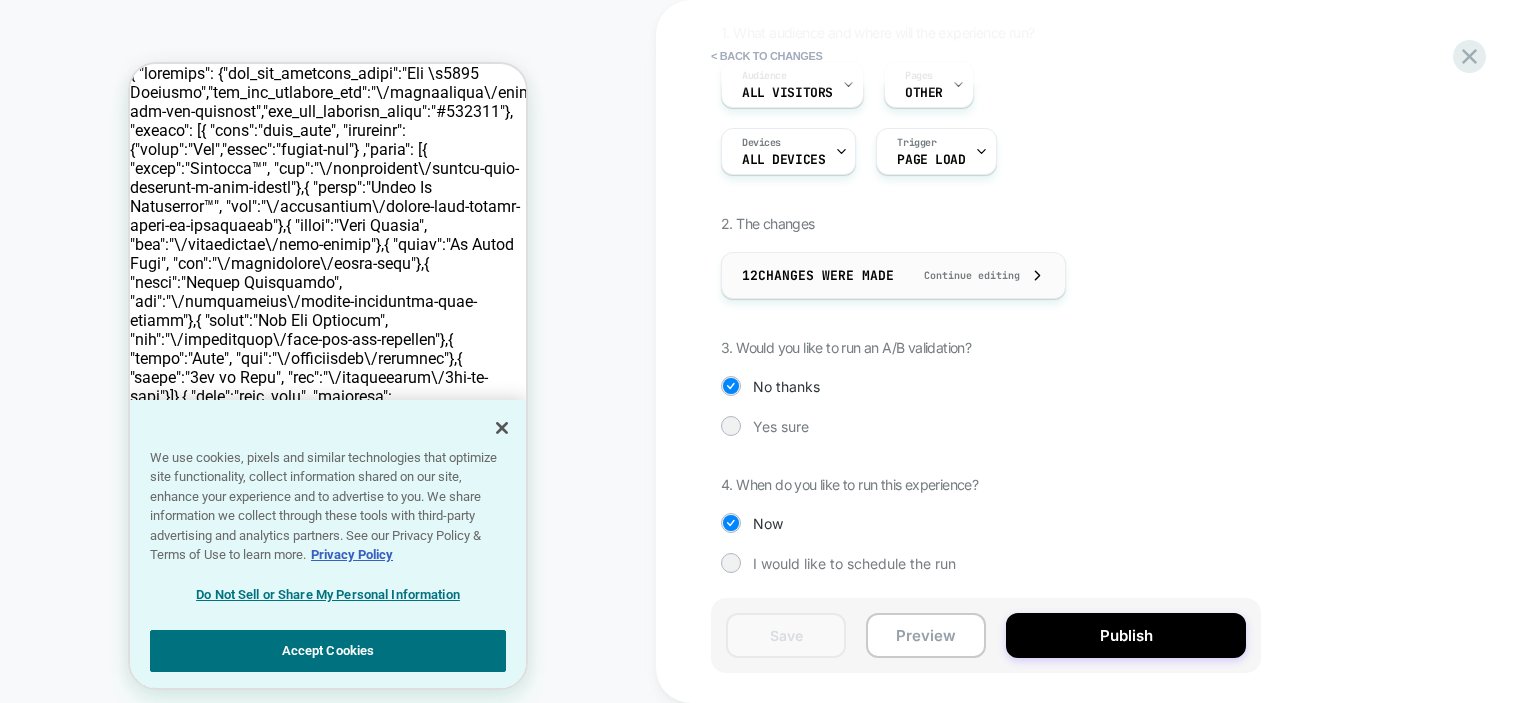 scroll, scrollTop: 172, scrollLeft: 0, axis: vertical 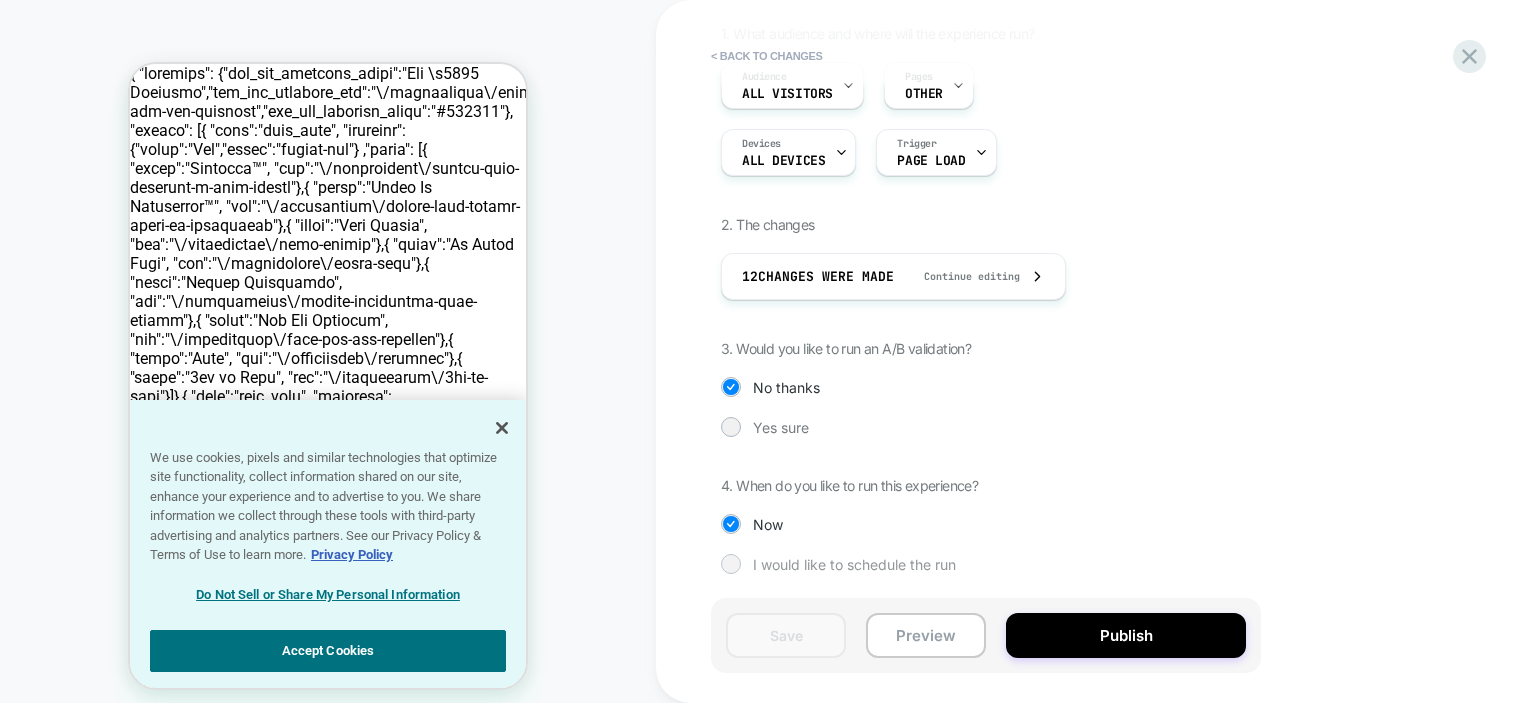 click on "I would like to schedule the run" at bounding box center (854, 564) 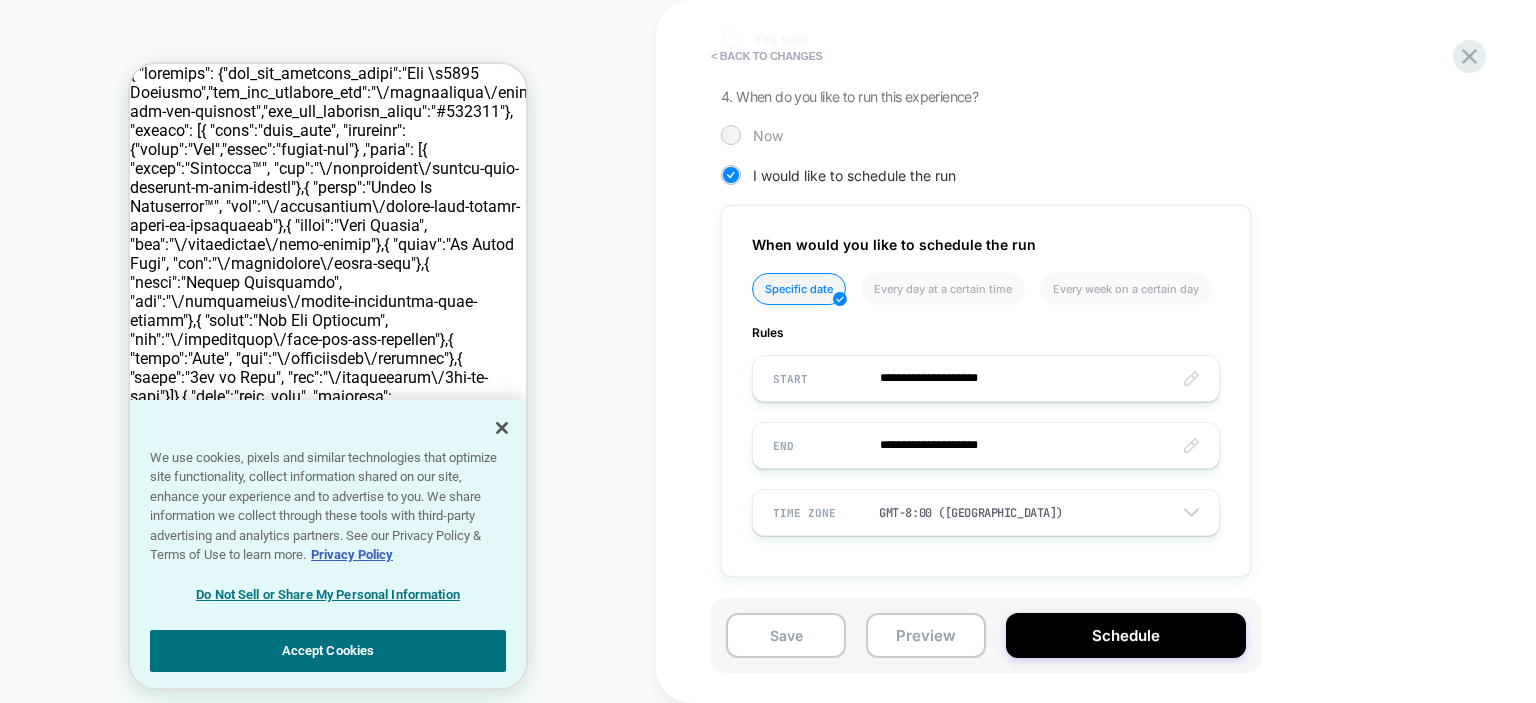 click on "Now" at bounding box center (986, 135) 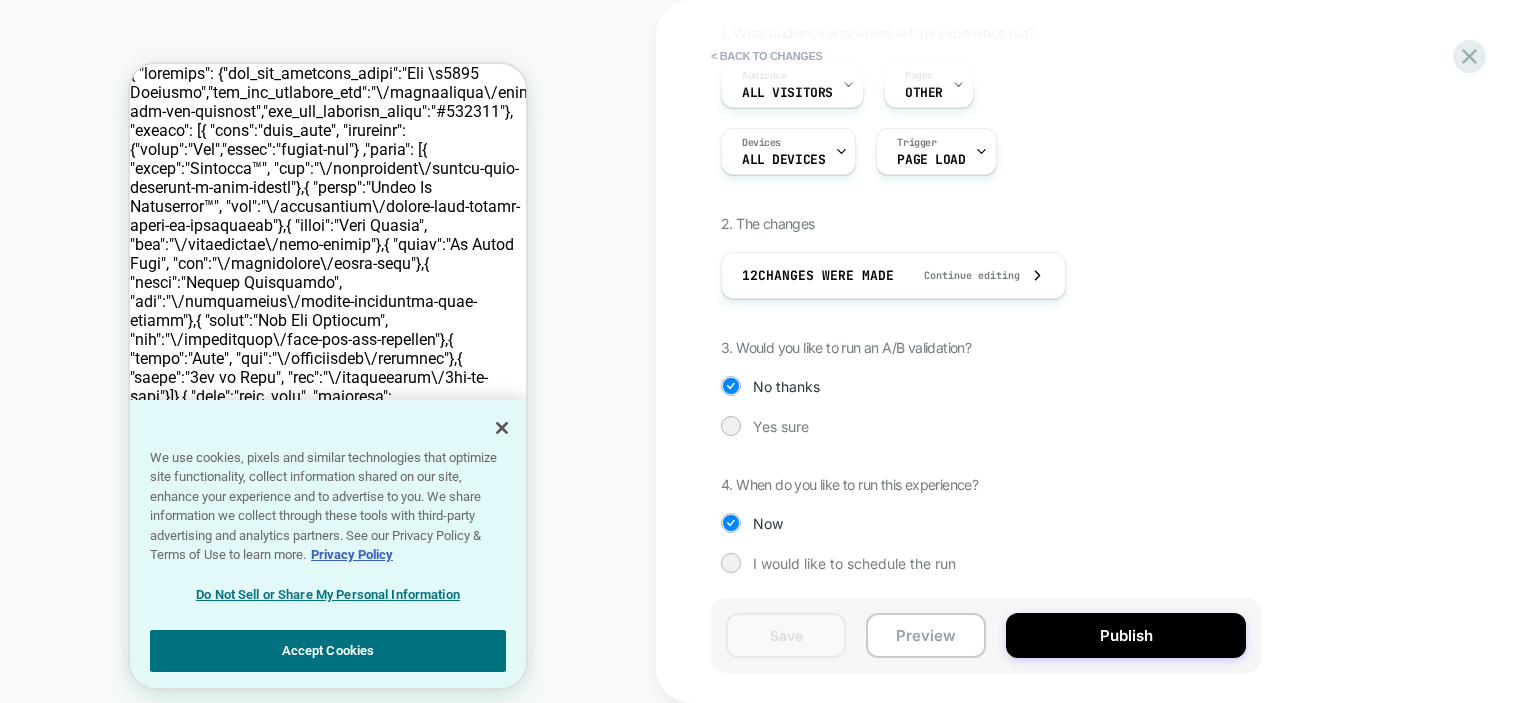 scroll, scrollTop: 172, scrollLeft: 0, axis: vertical 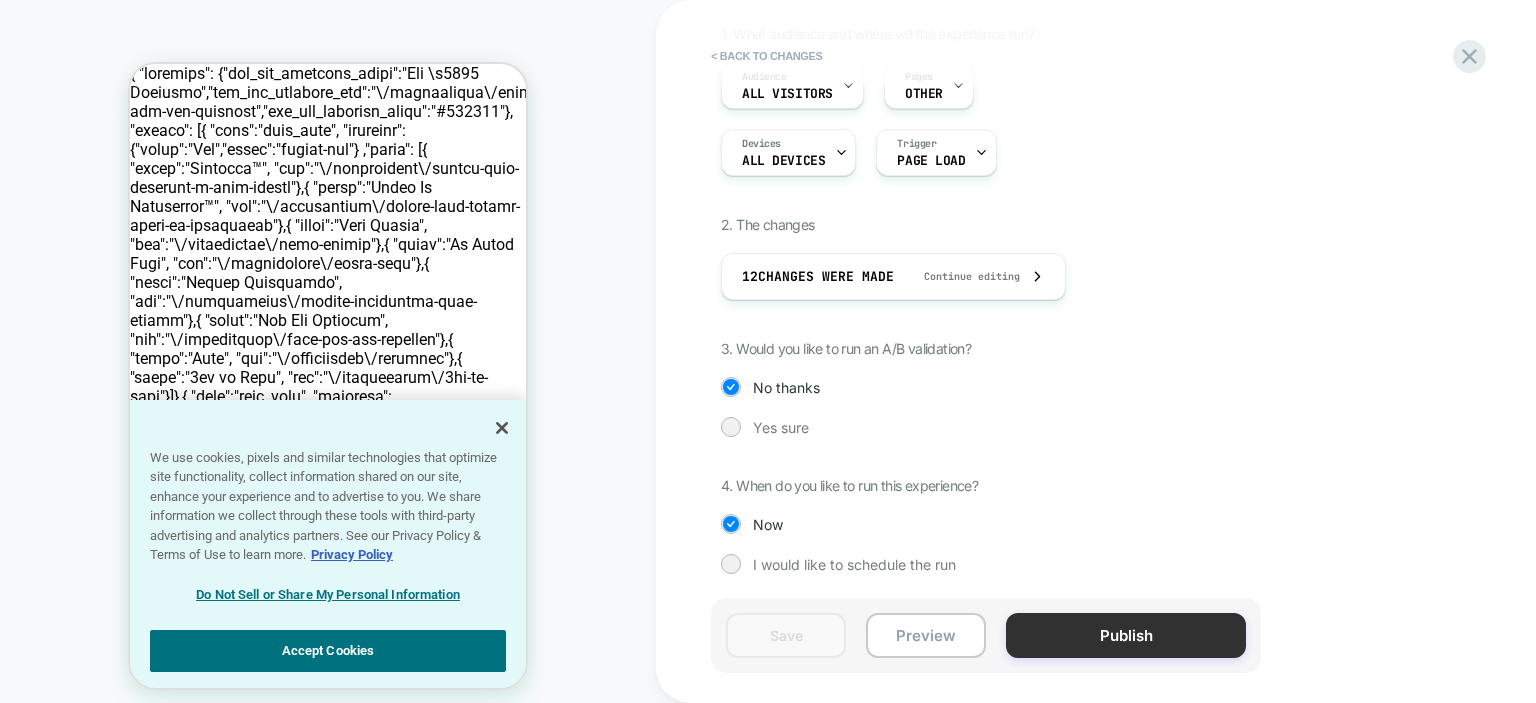 click on "Publish" at bounding box center (1126, 635) 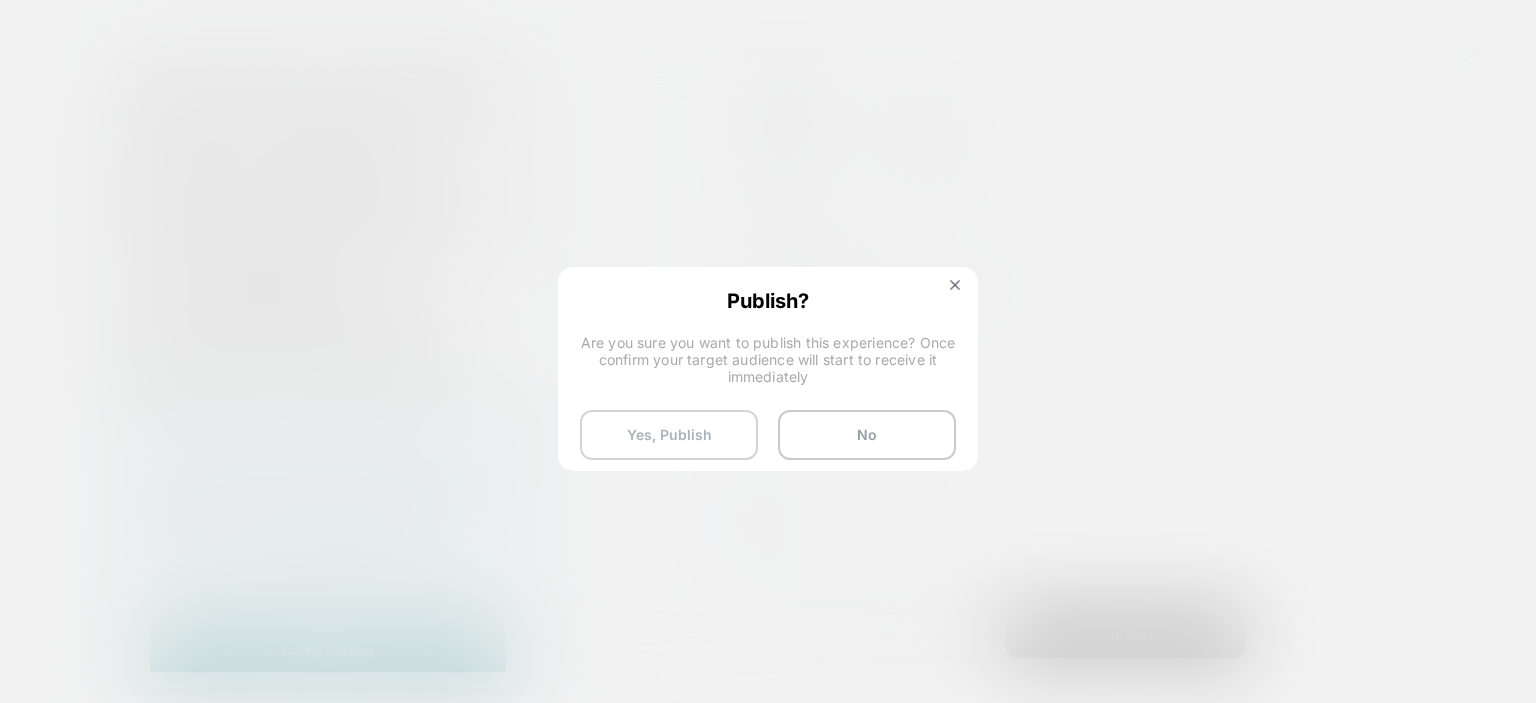 click on "Yes, Publish" at bounding box center (669, 435) 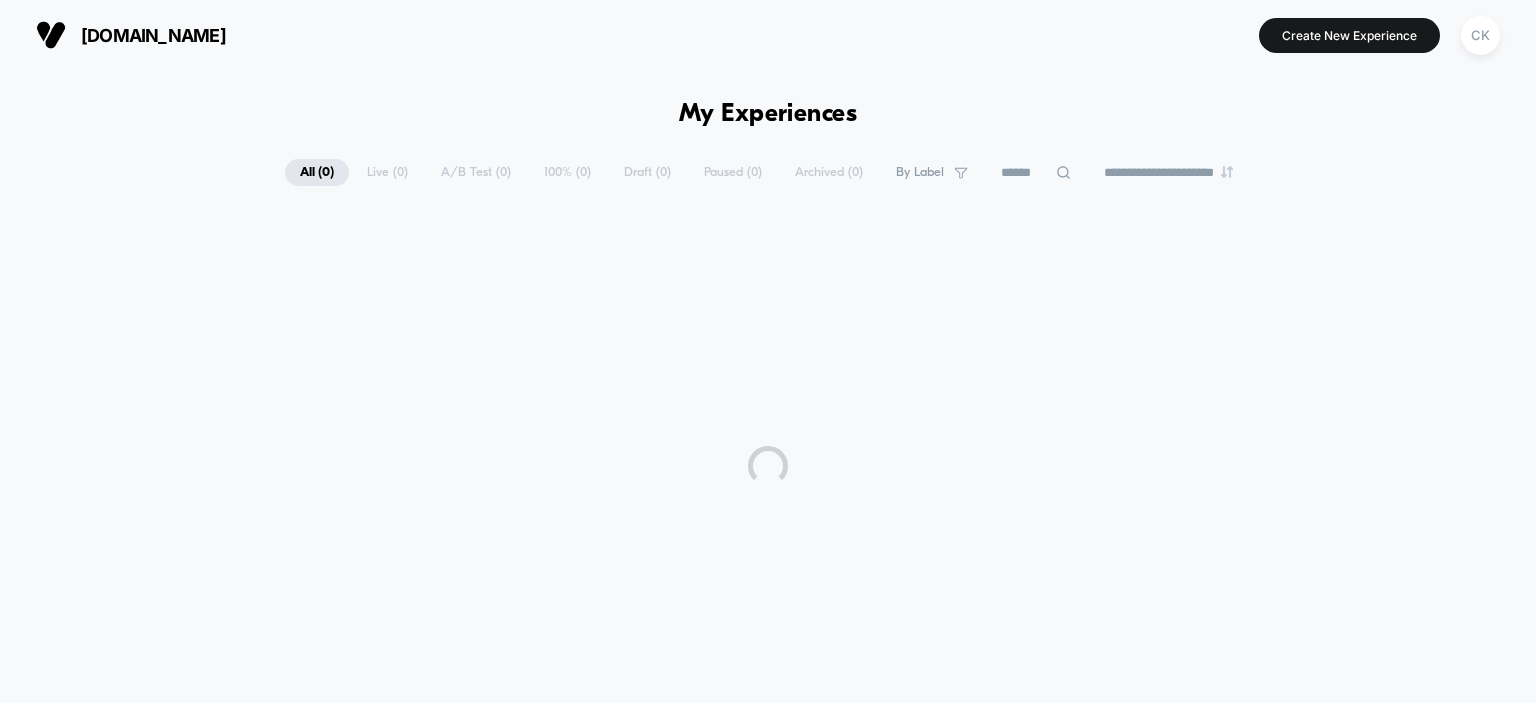 scroll, scrollTop: 0, scrollLeft: 0, axis: both 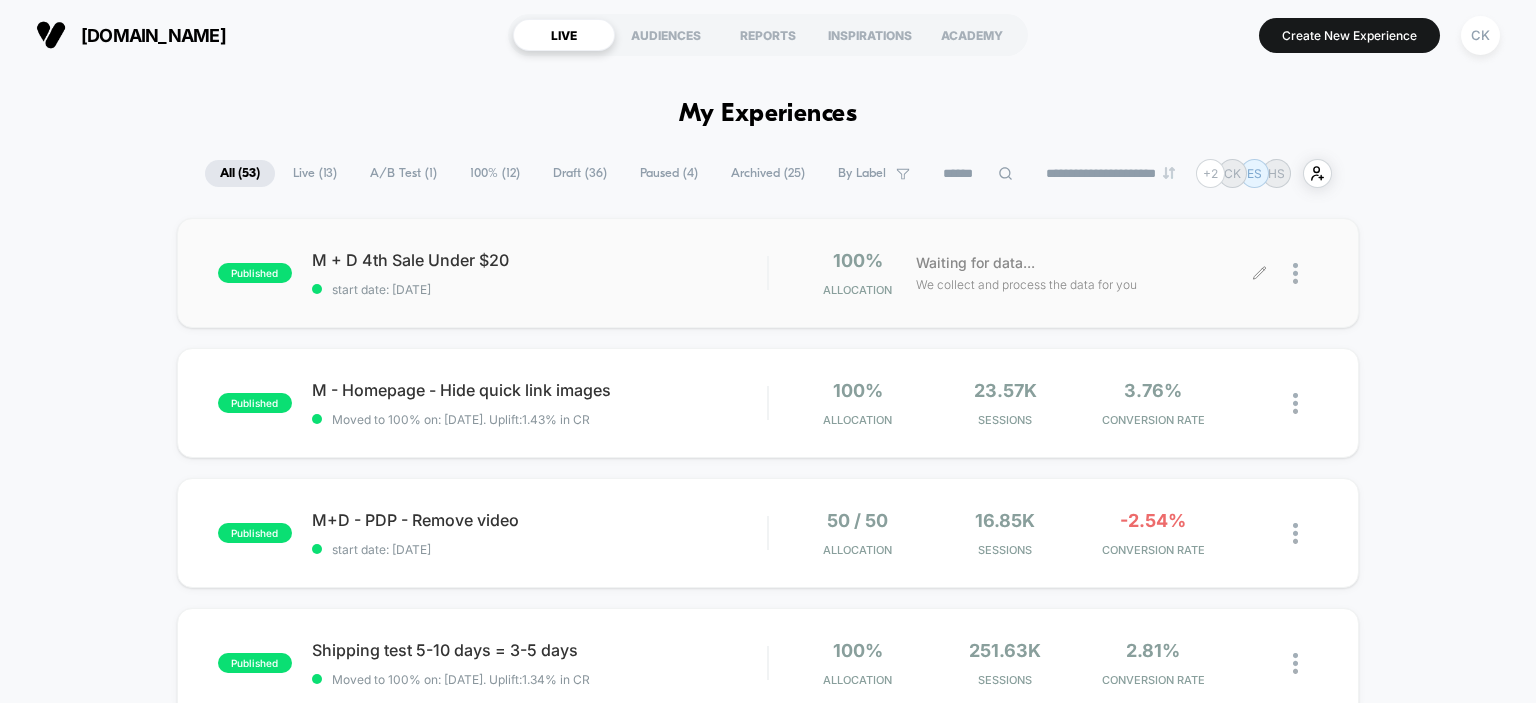 click at bounding box center [1289, 273] 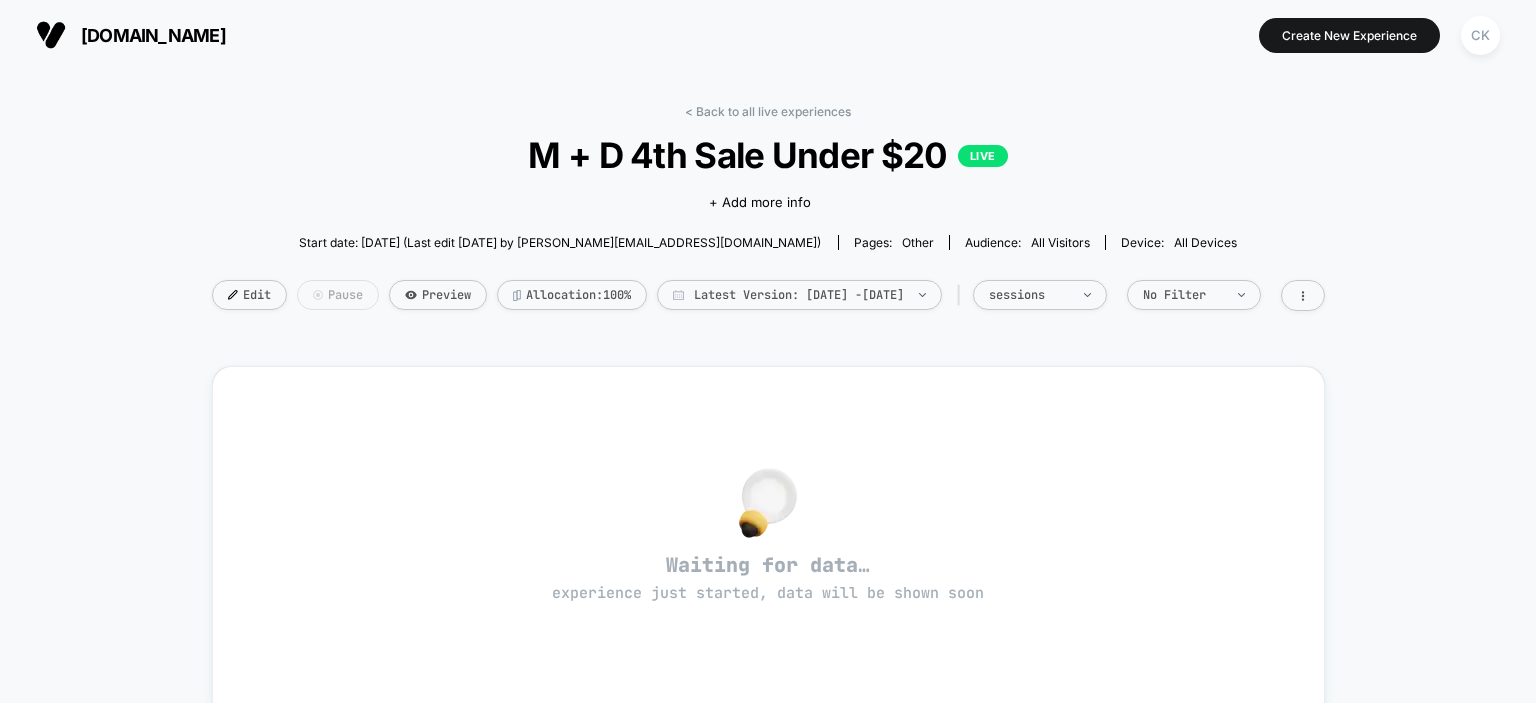 click on "Pause" at bounding box center (338, 295) 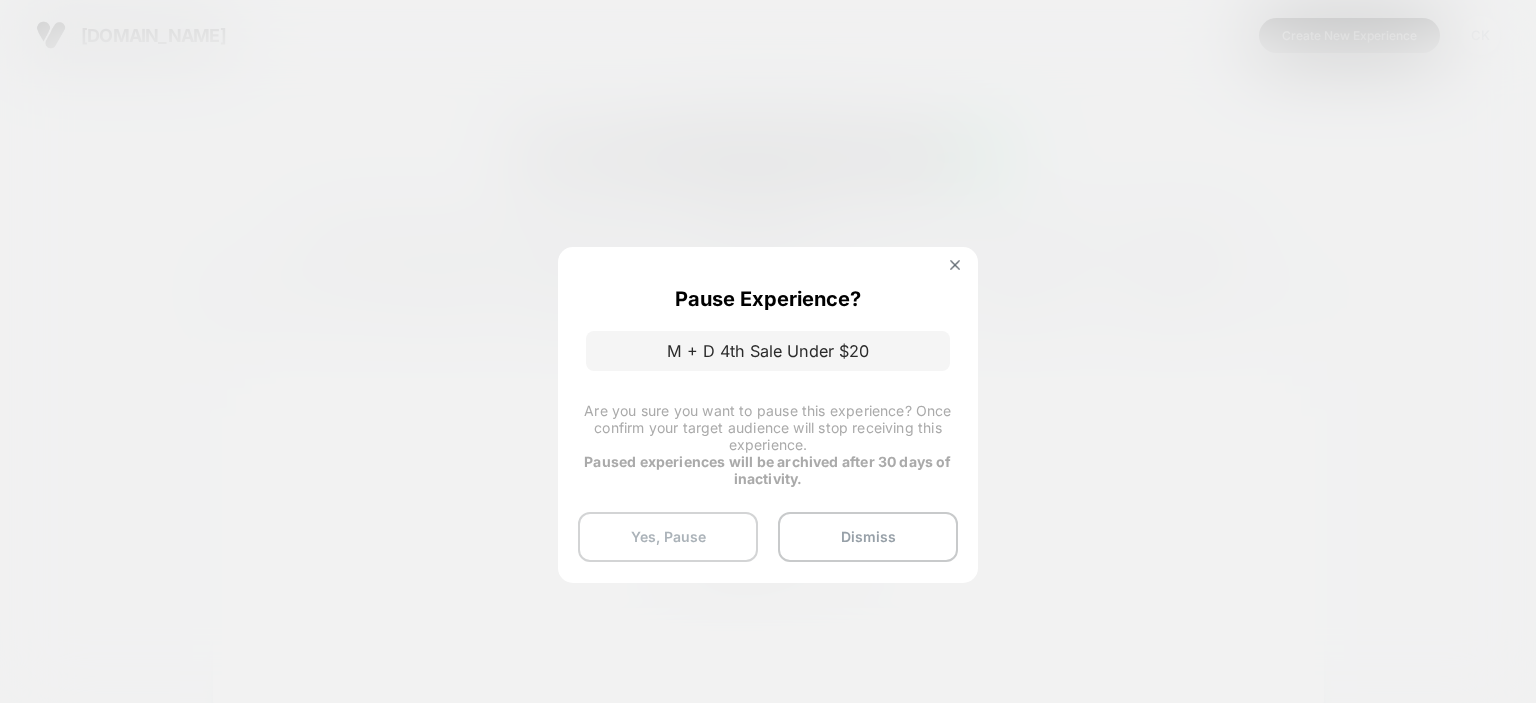 click on "Yes, Pause" at bounding box center (668, 537) 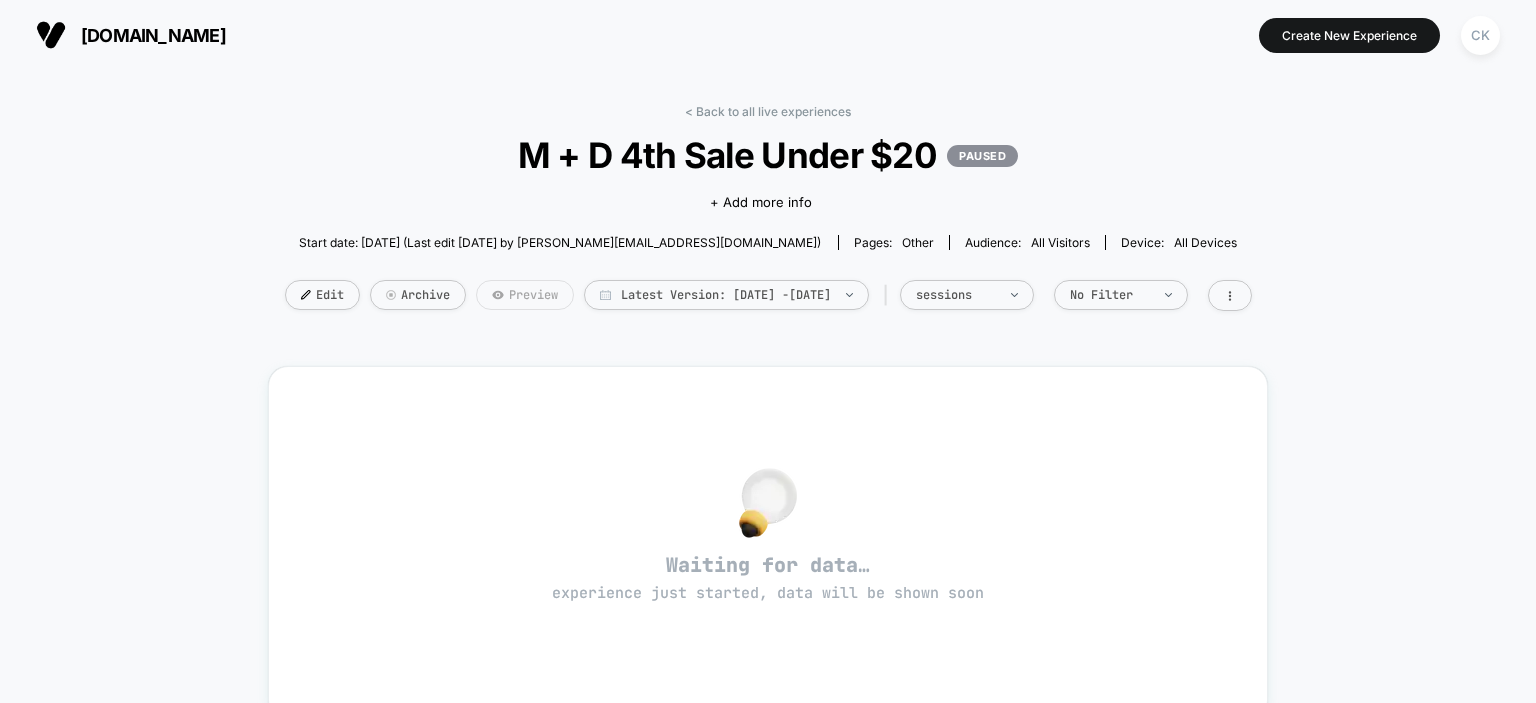 click on "Preview" at bounding box center (525, 295) 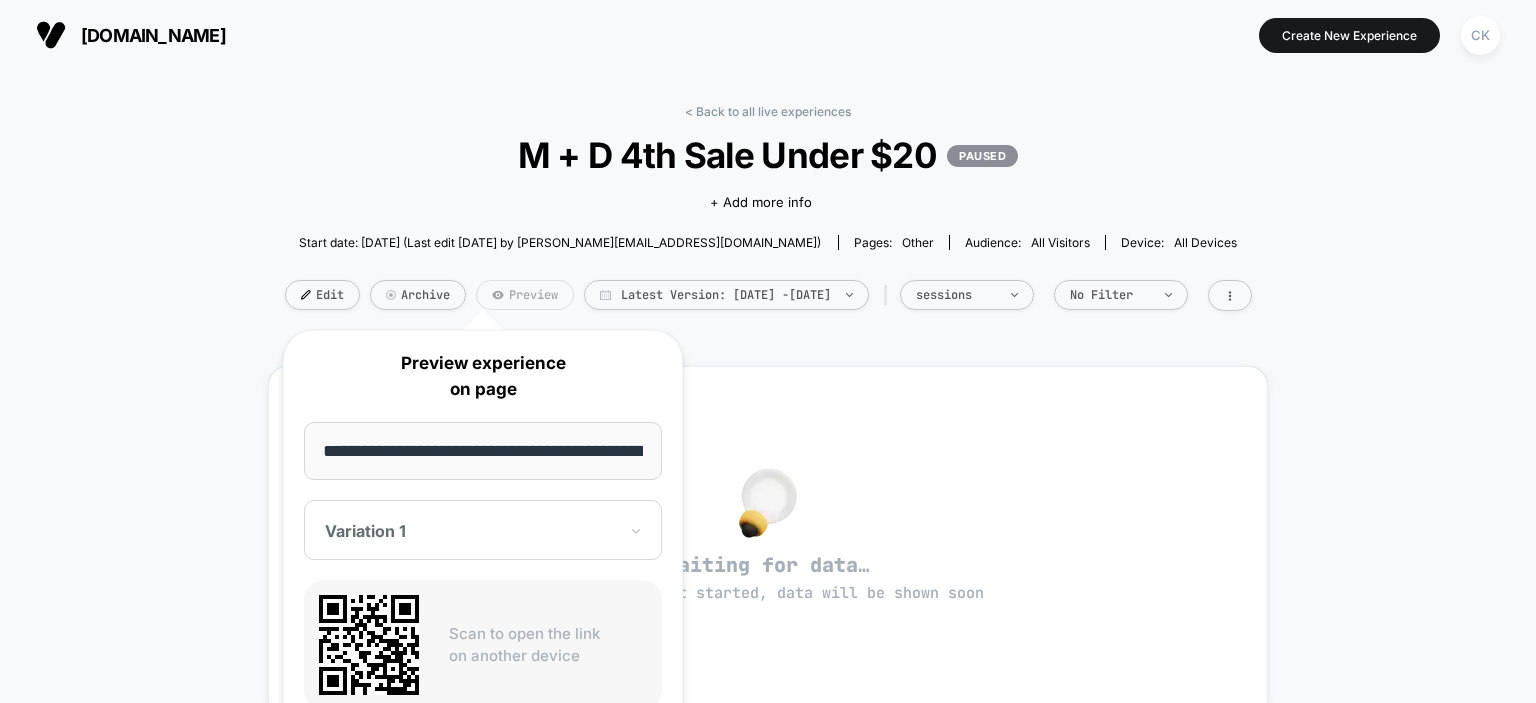 scroll, scrollTop: 0, scrollLeft: 78, axis: horizontal 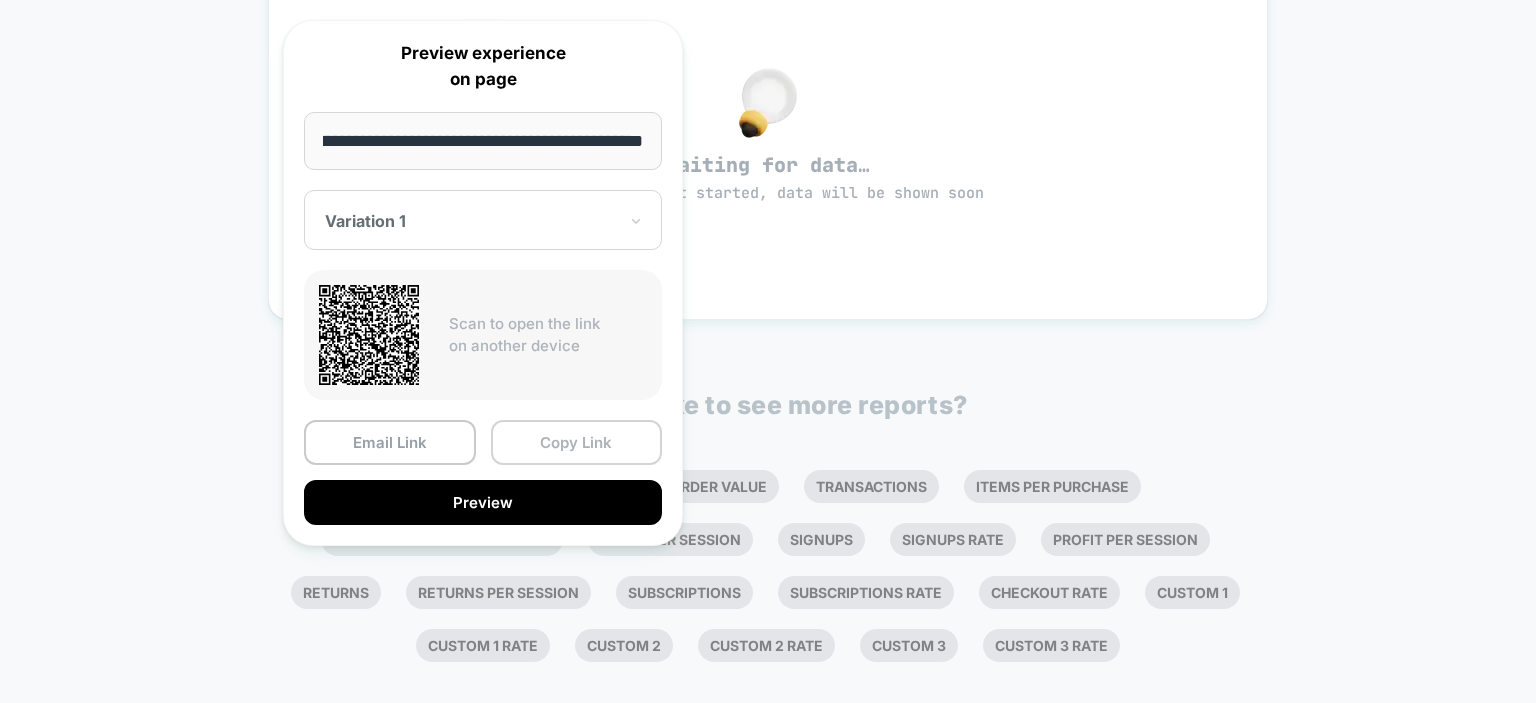 click on "Copy Link" at bounding box center (577, 442) 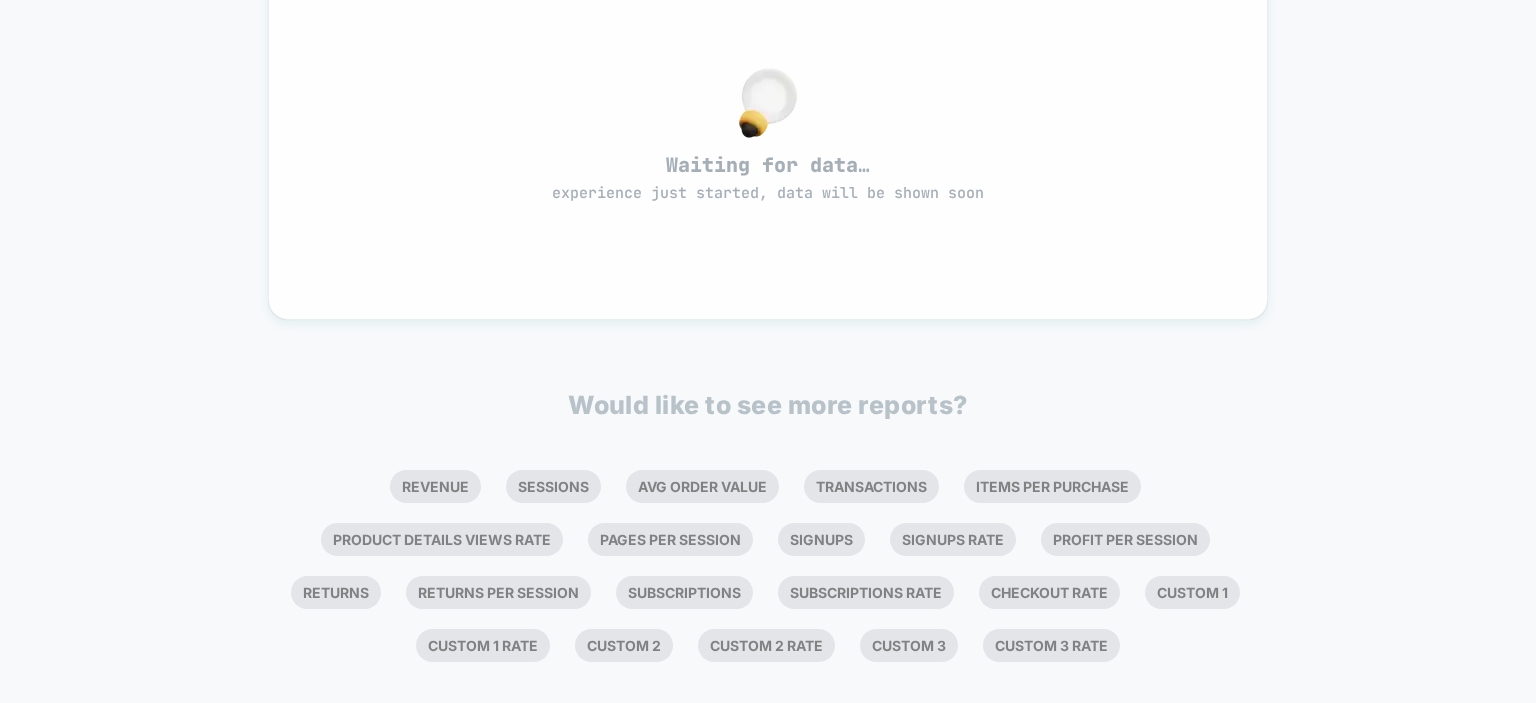 scroll, scrollTop: 0, scrollLeft: 0, axis: both 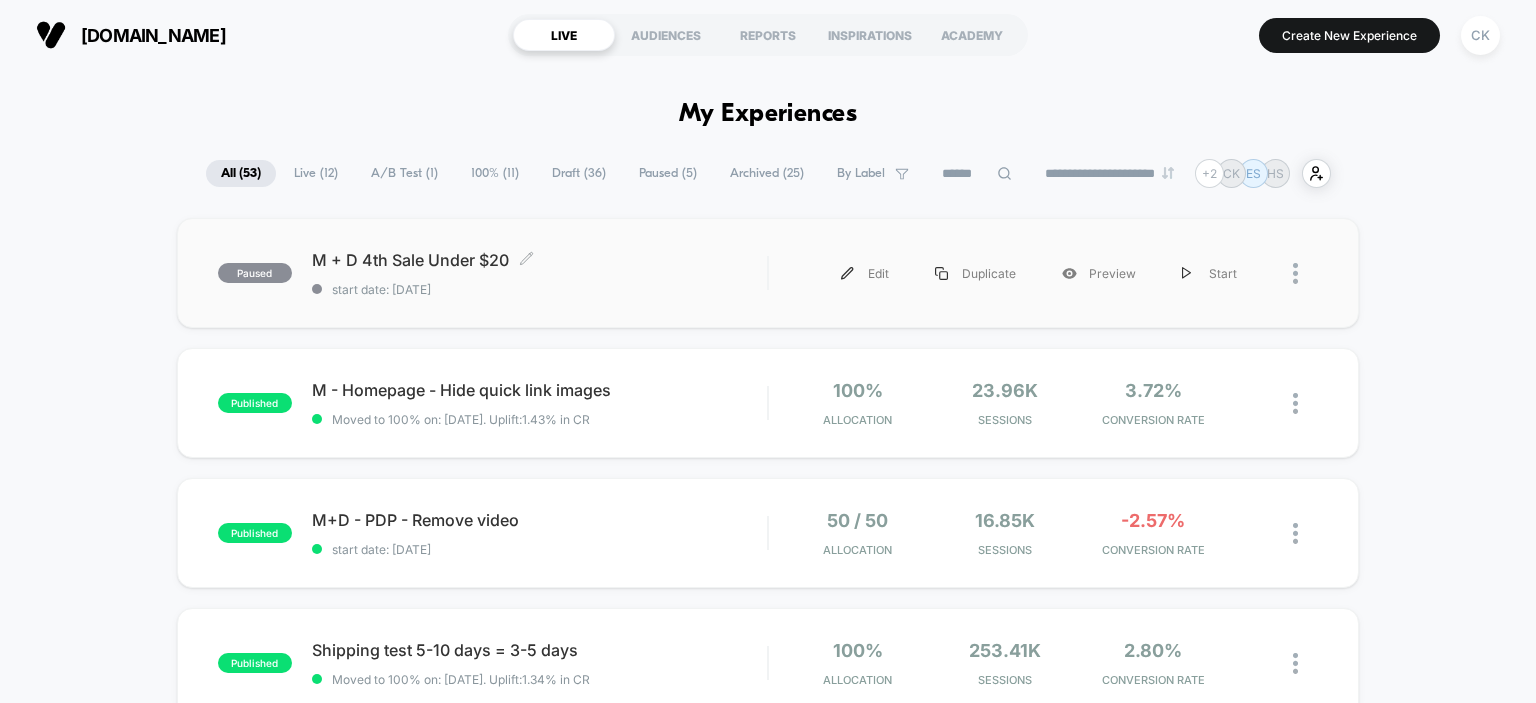 click on "start date: [DATE]" at bounding box center (540, 289) 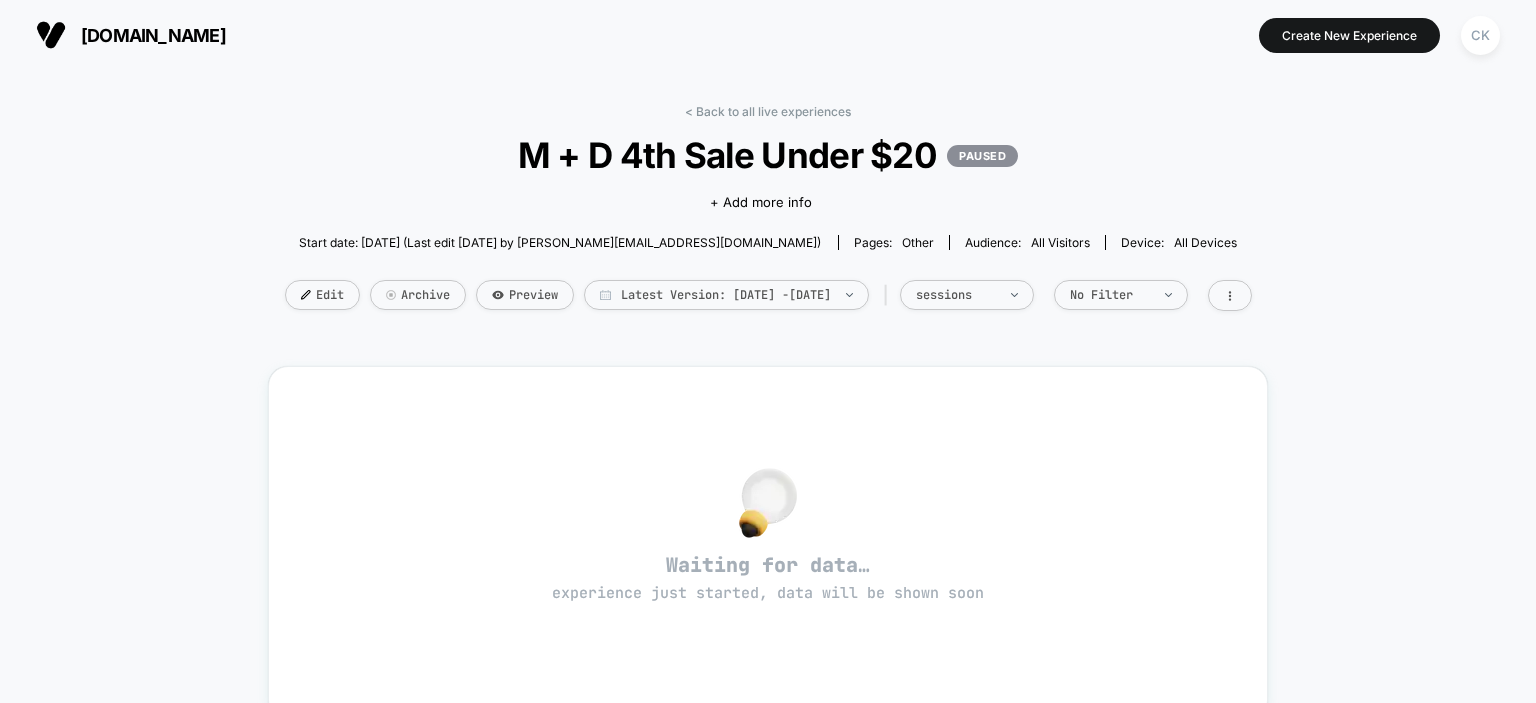 click on "M + D 4th Sale Under $20 PAUSED" at bounding box center (768, 155) 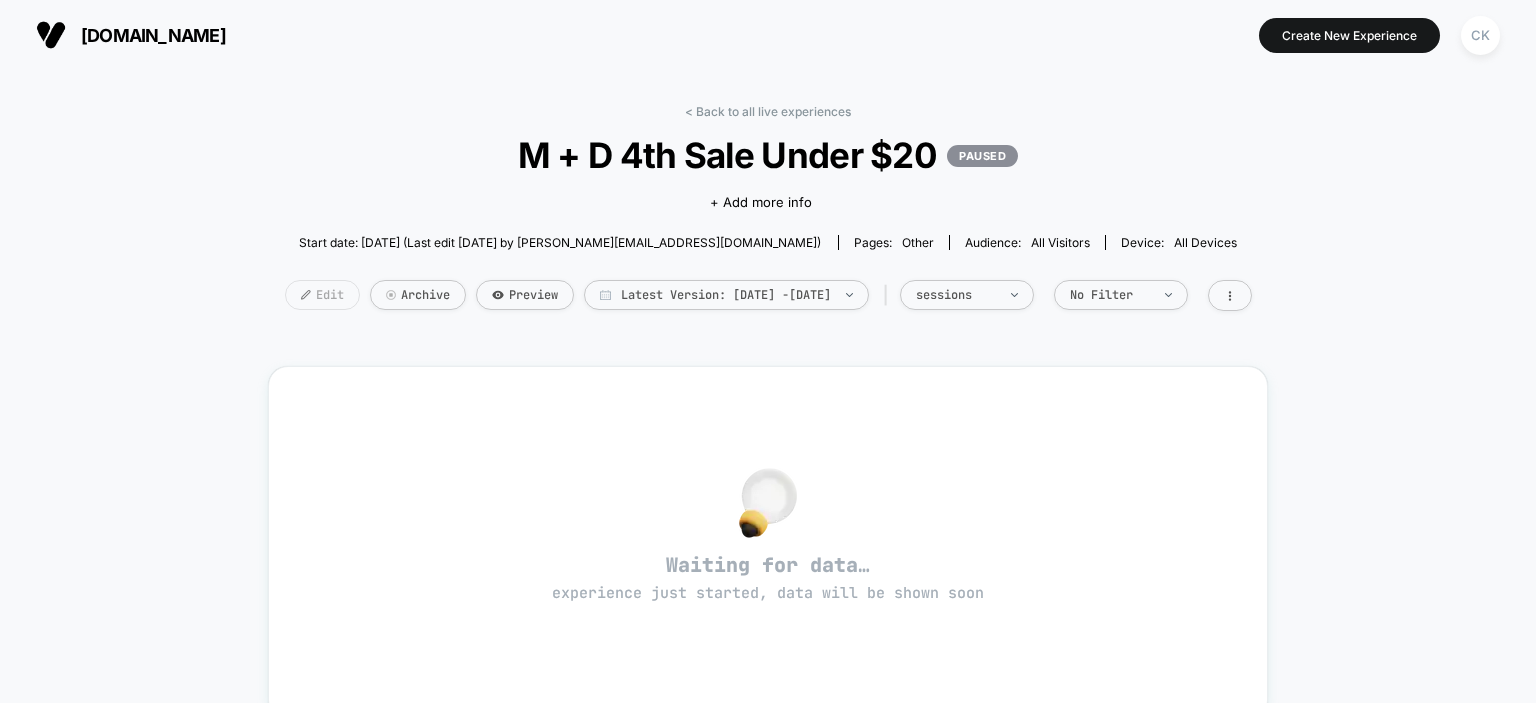 click on "Edit" at bounding box center (322, 295) 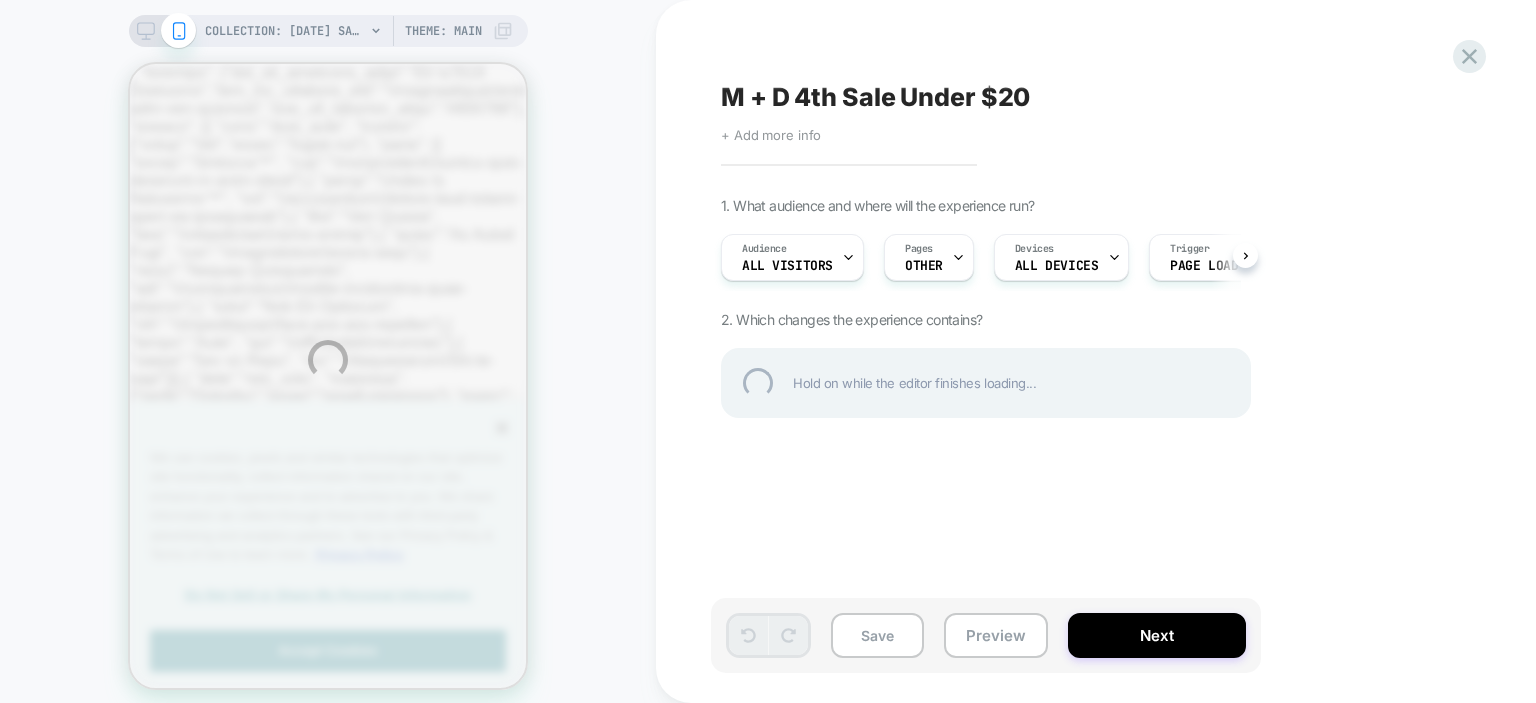 scroll, scrollTop: 0, scrollLeft: 0, axis: both 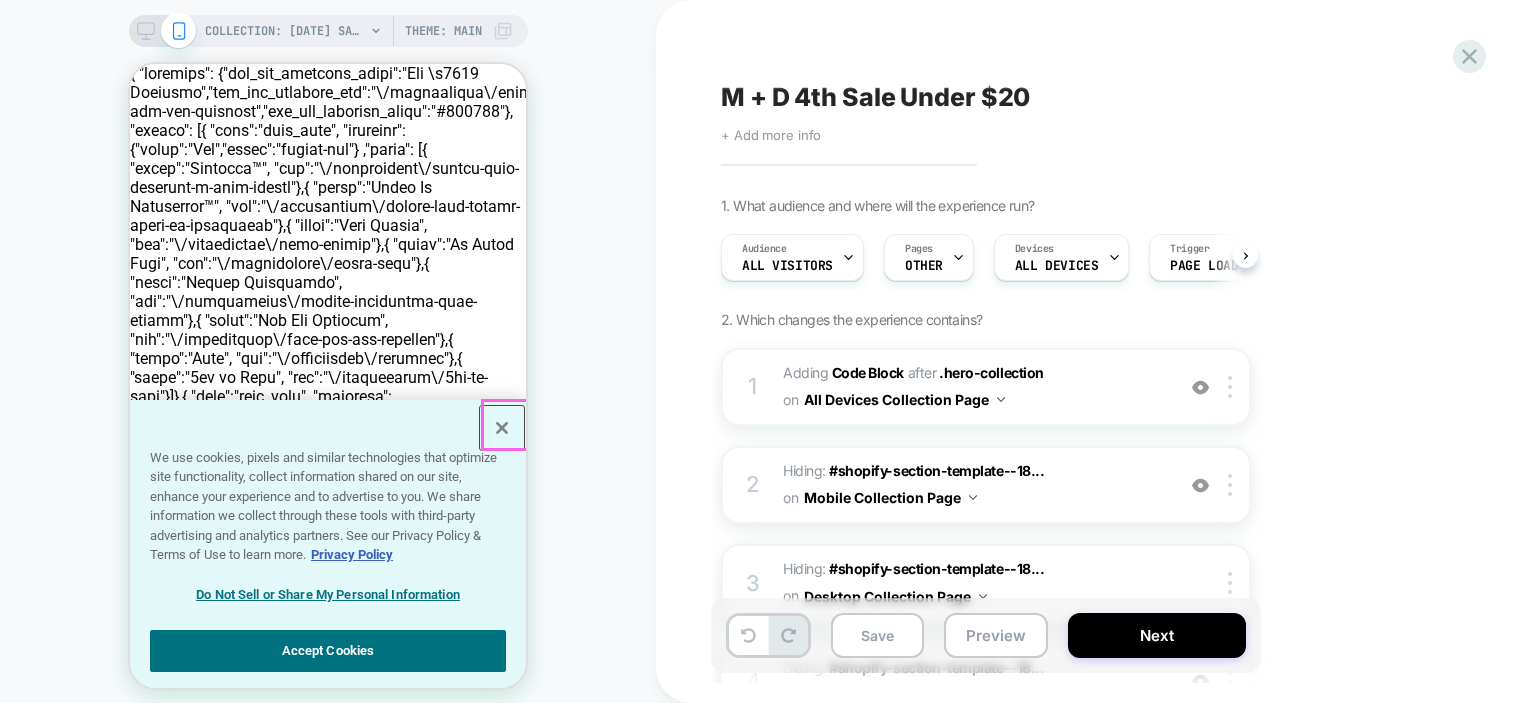 click at bounding box center (502, 428) 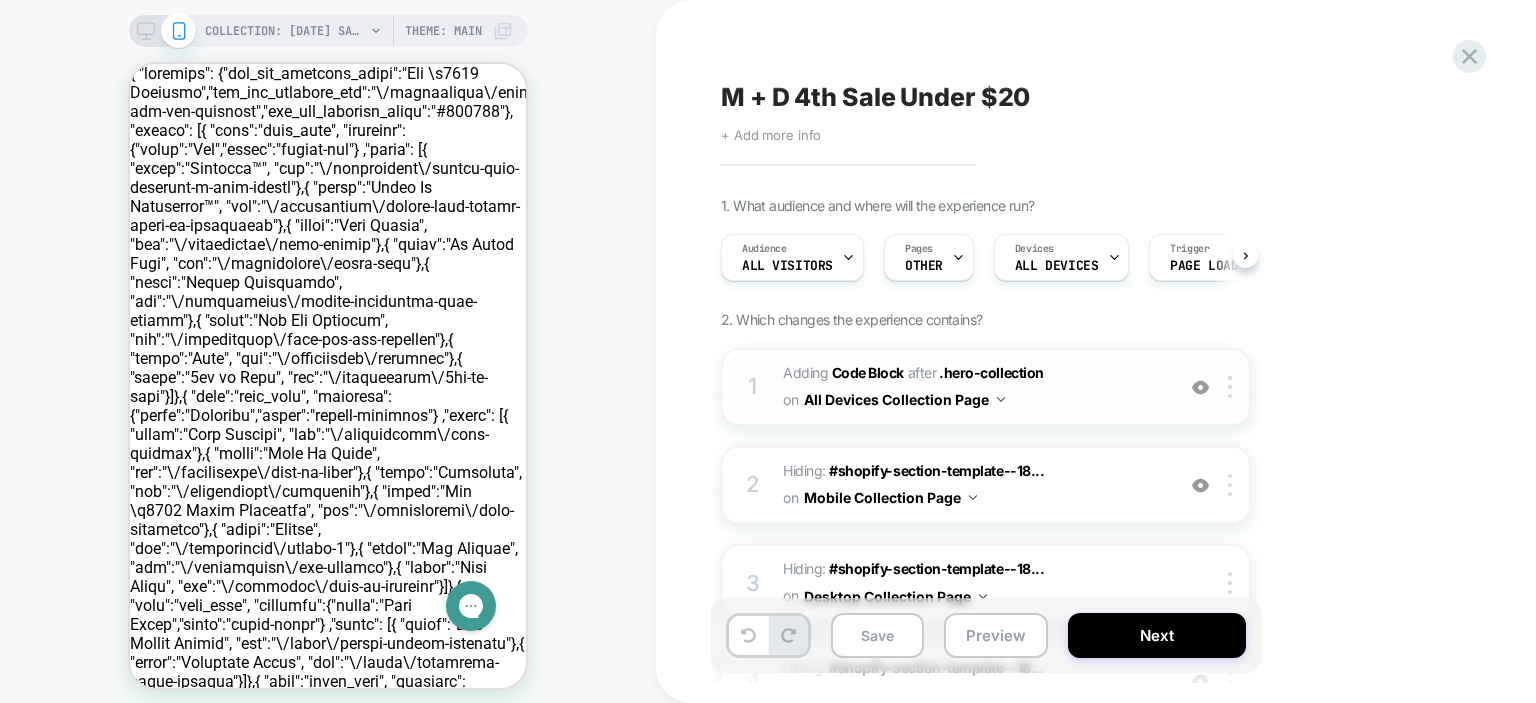 scroll, scrollTop: 0, scrollLeft: 0, axis: both 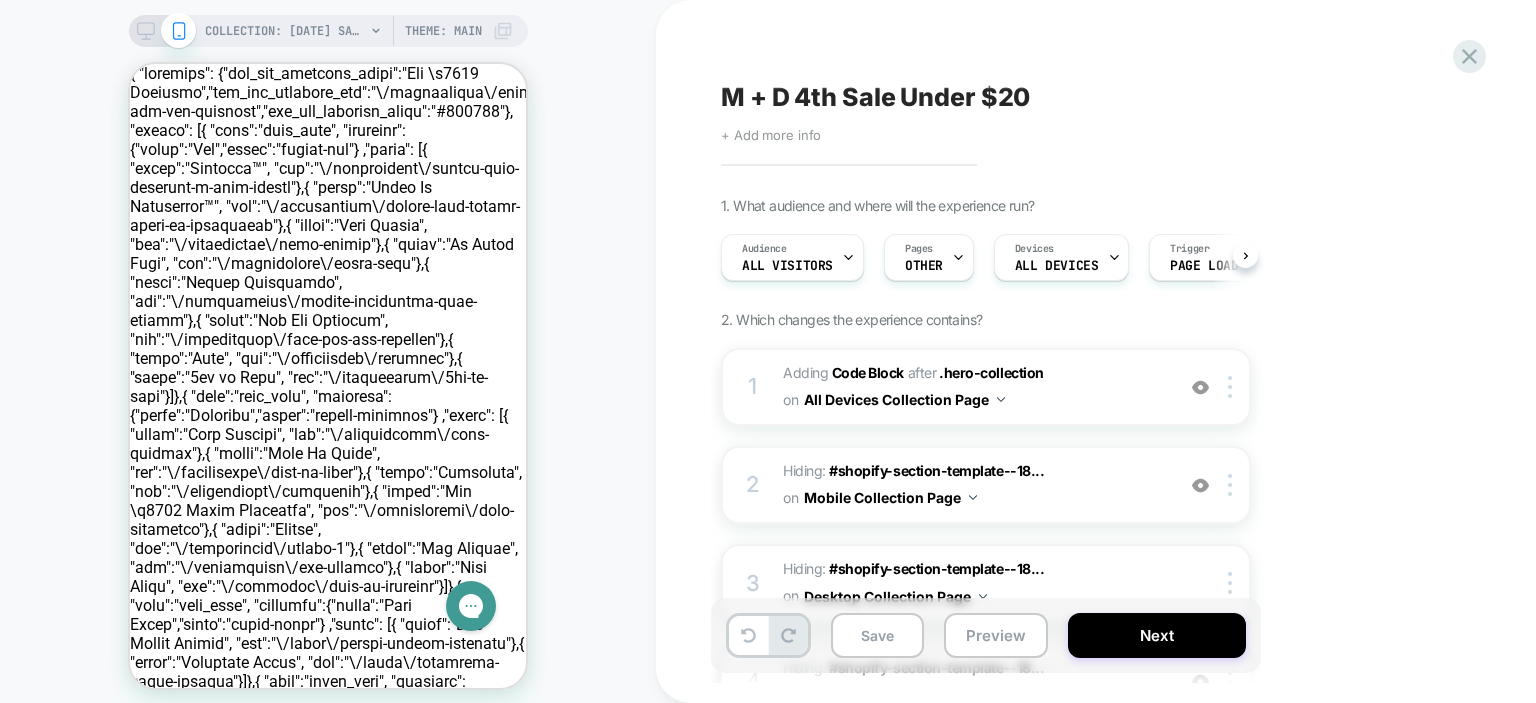 click on "COLLECTION: 4th Of July Sale (Category) Theme: MAIN" at bounding box center [328, 31] 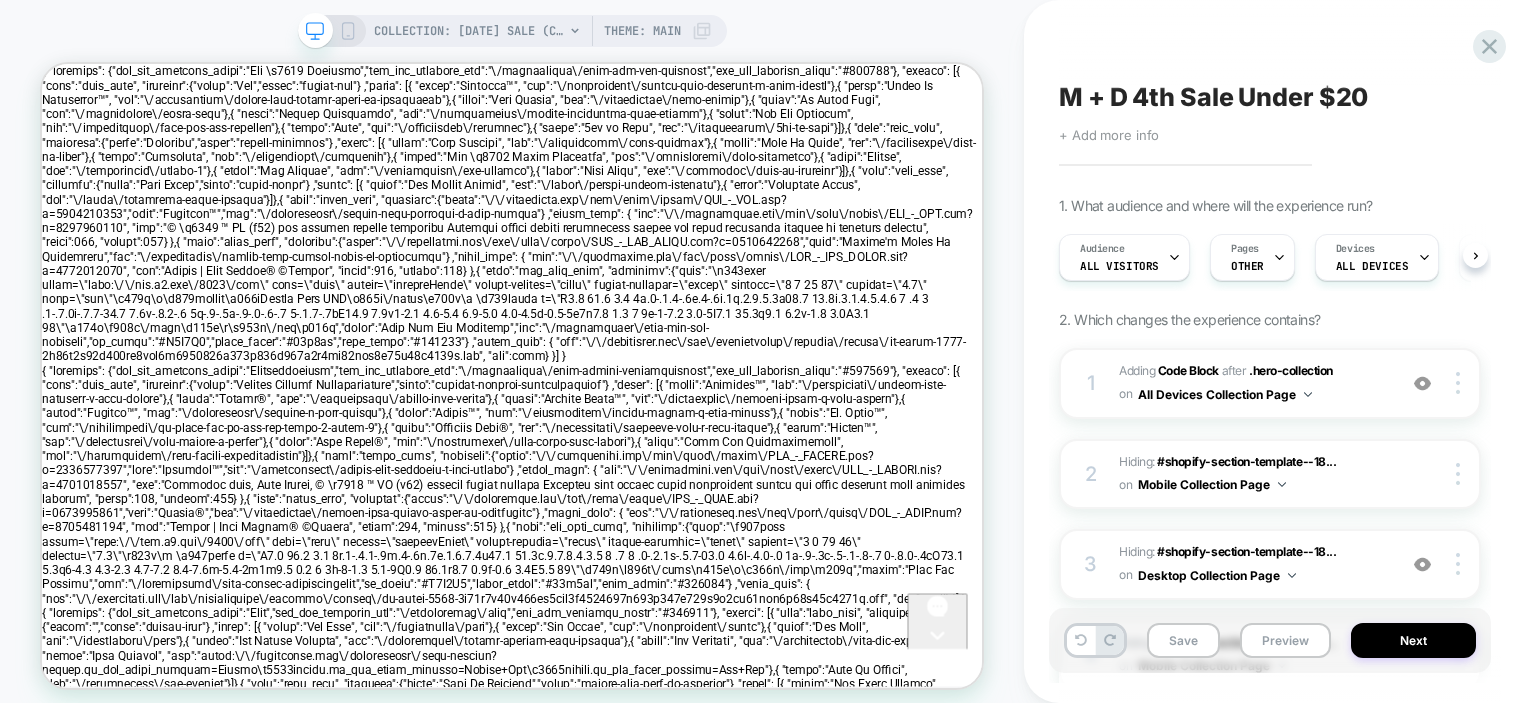 scroll, scrollTop: 0, scrollLeft: 0, axis: both 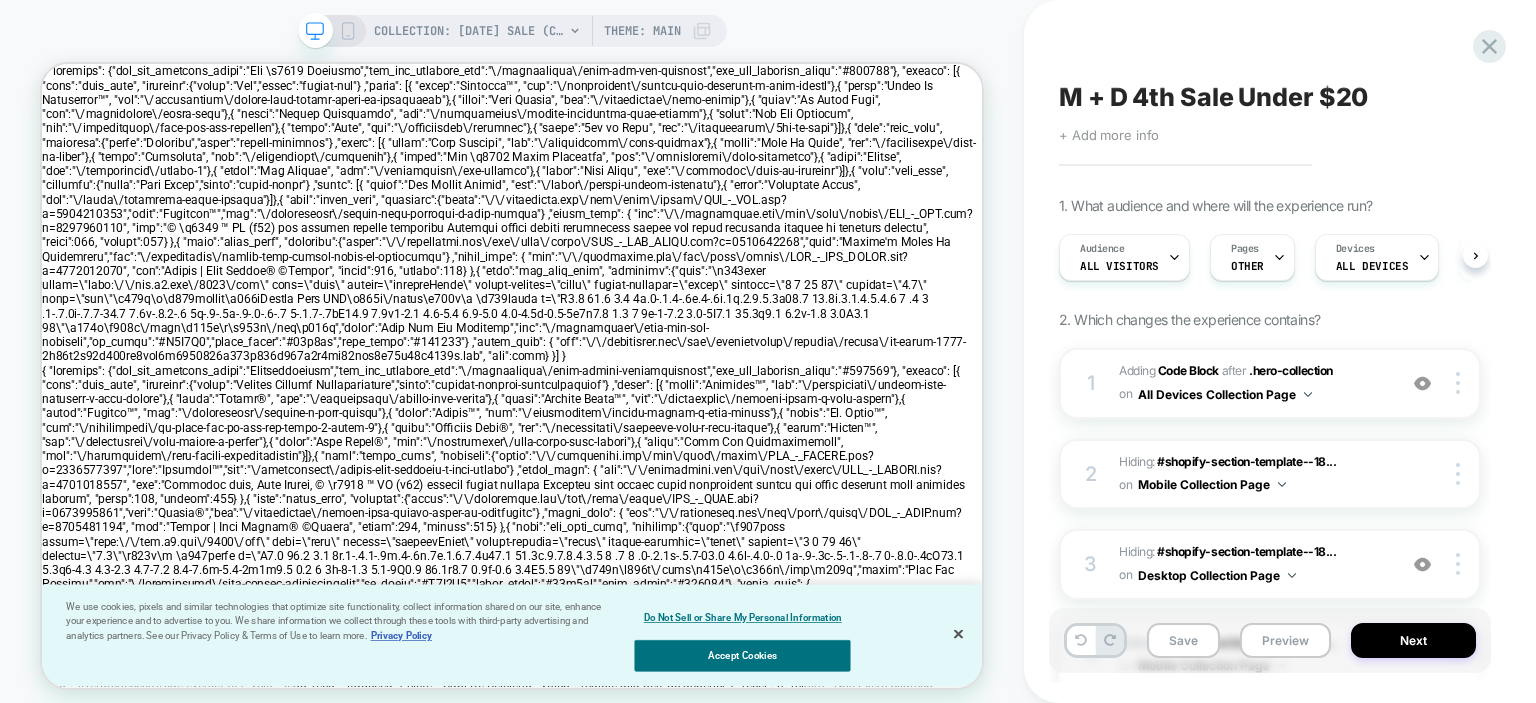 click 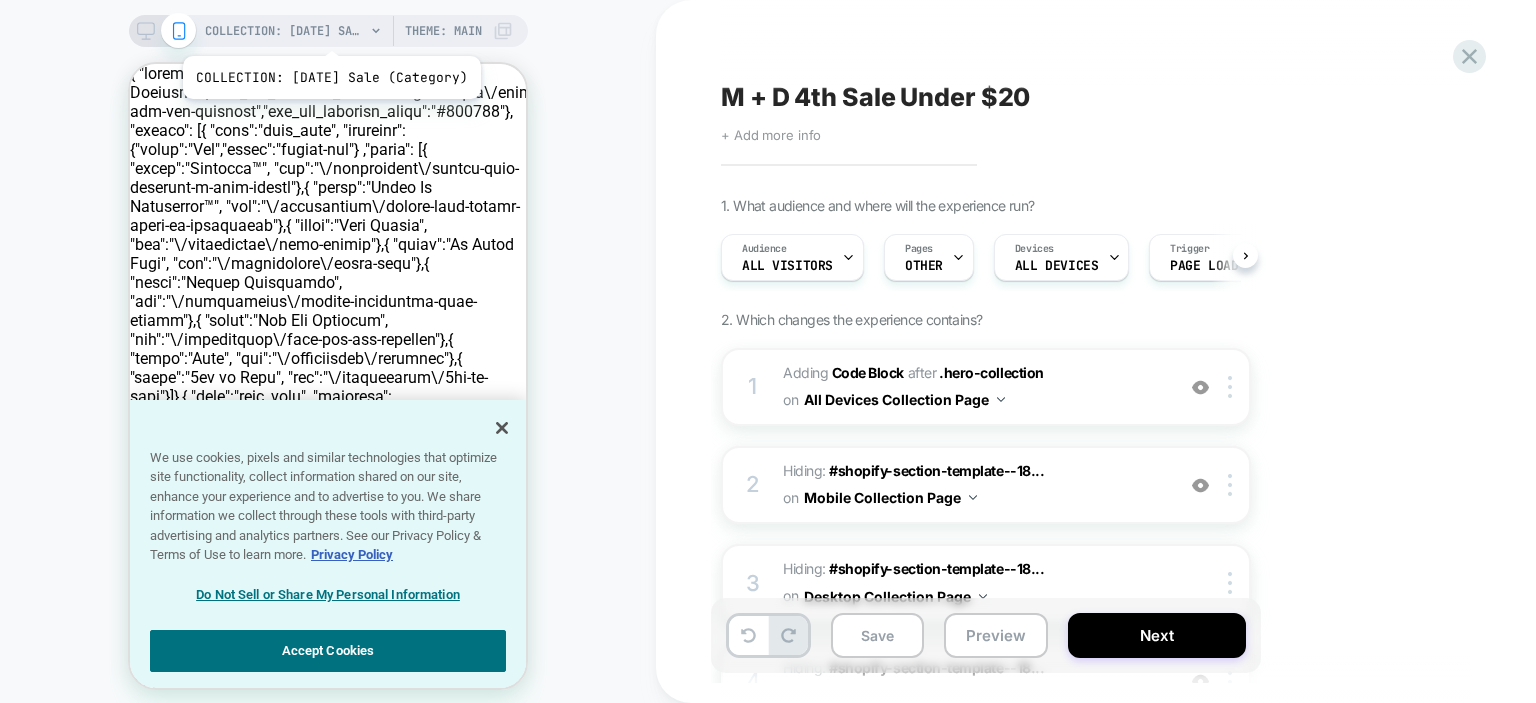 scroll, scrollTop: 0, scrollLeft: 0, axis: both 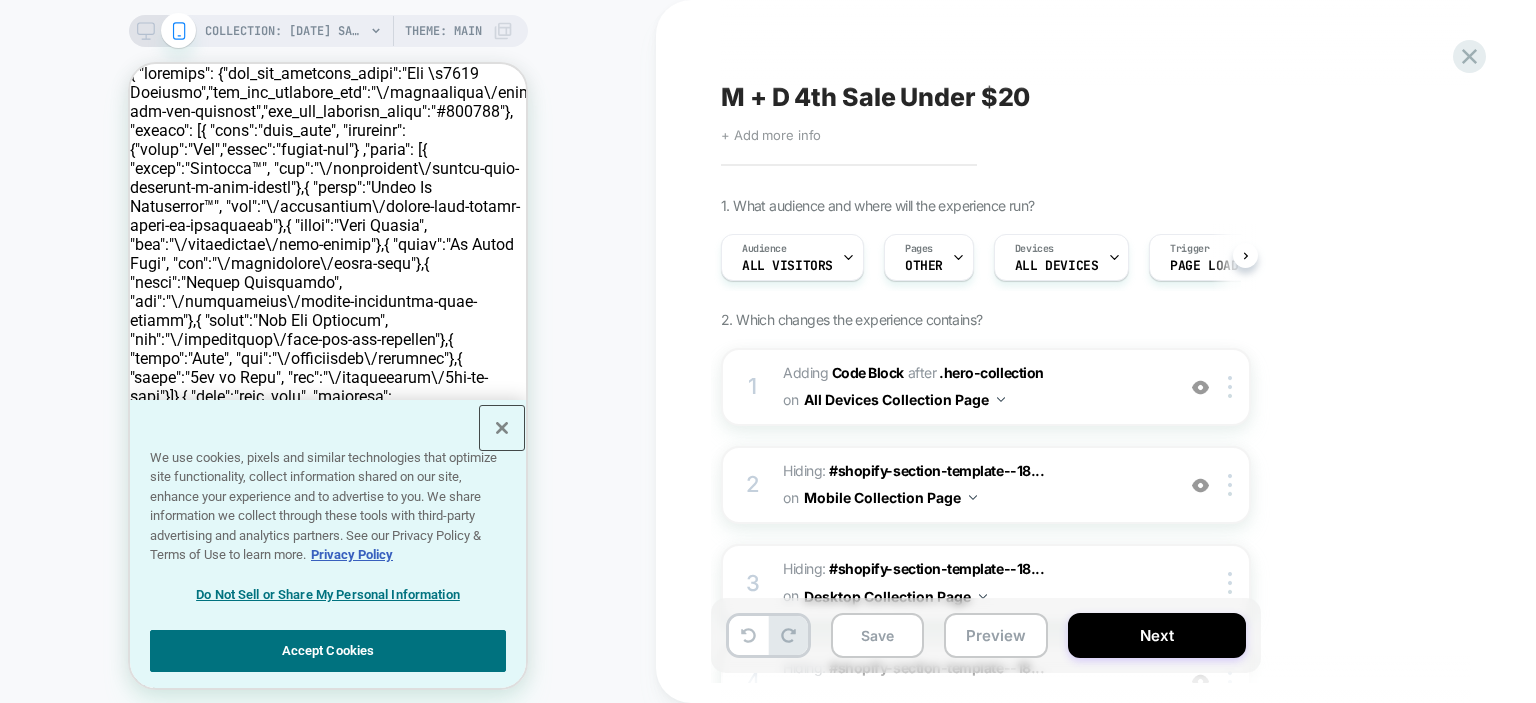 click at bounding box center (502, 428) 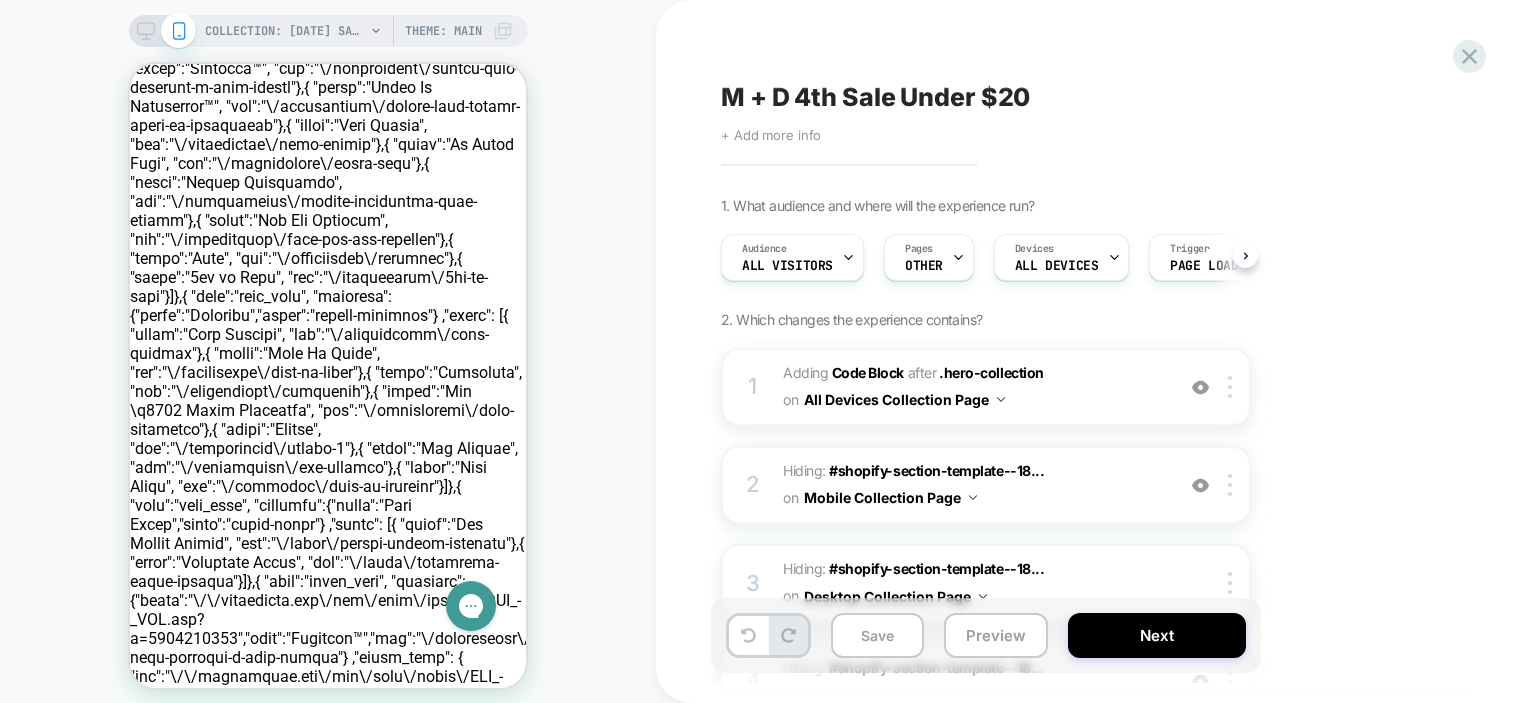 scroll, scrollTop: 4, scrollLeft: 0, axis: vertical 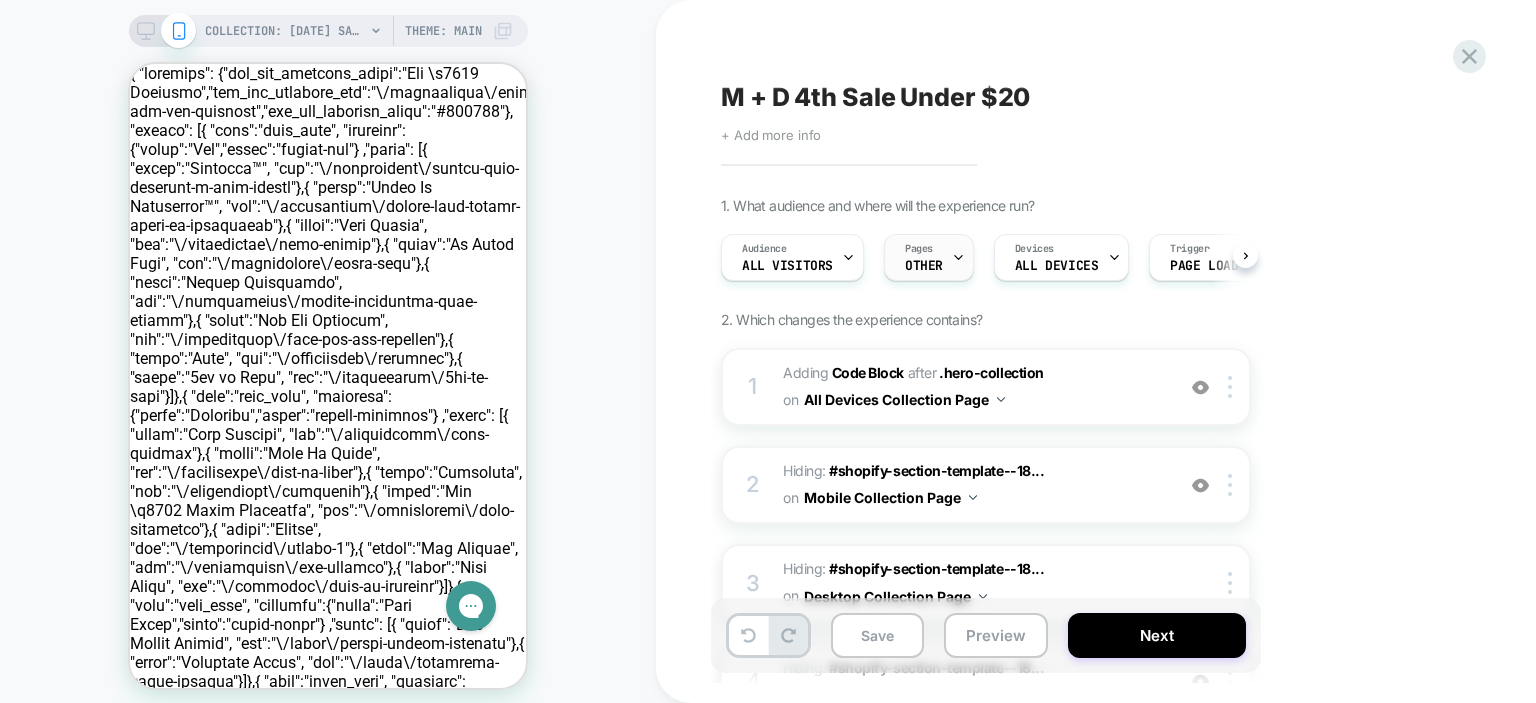 click on "OTHER" at bounding box center [924, 266] 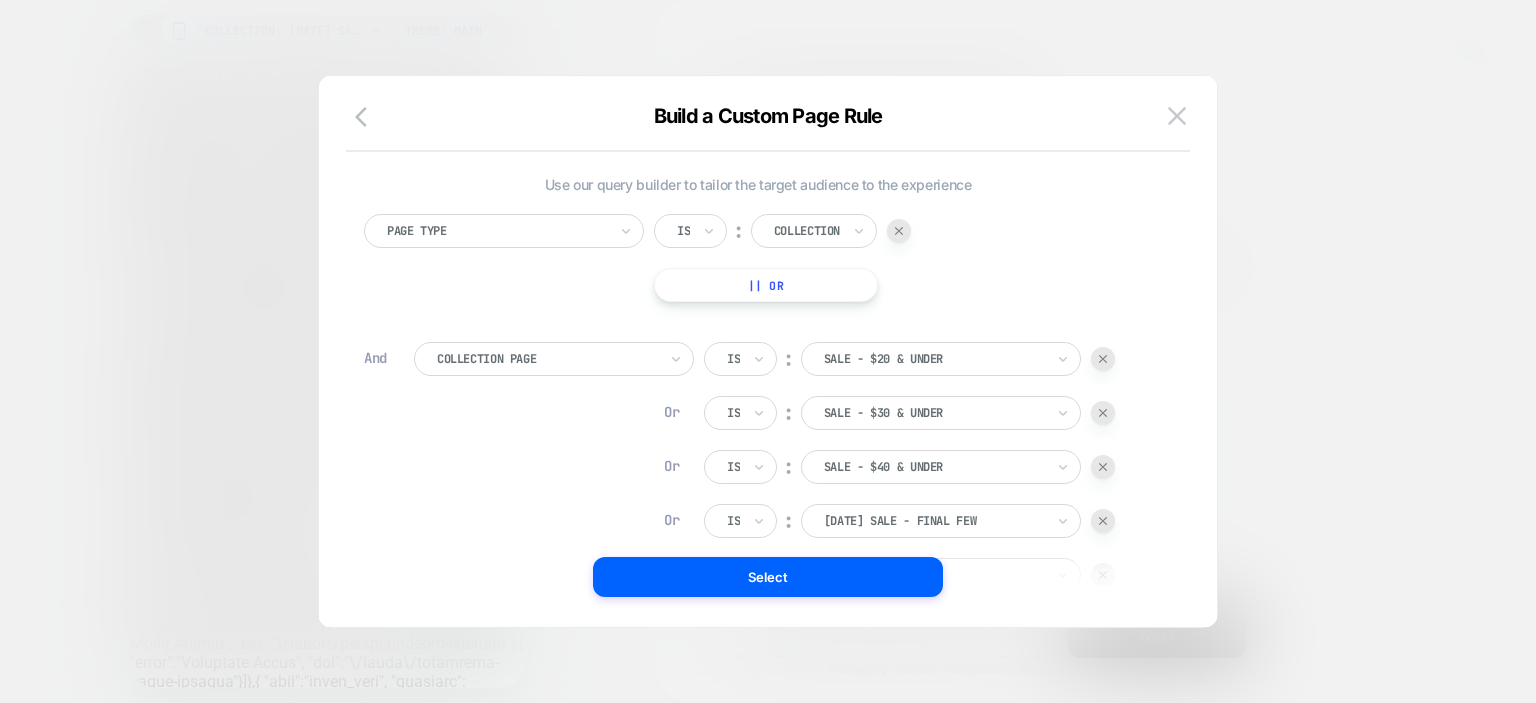 scroll, scrollTop: 20, scrollLeft: 0, axis: vertical 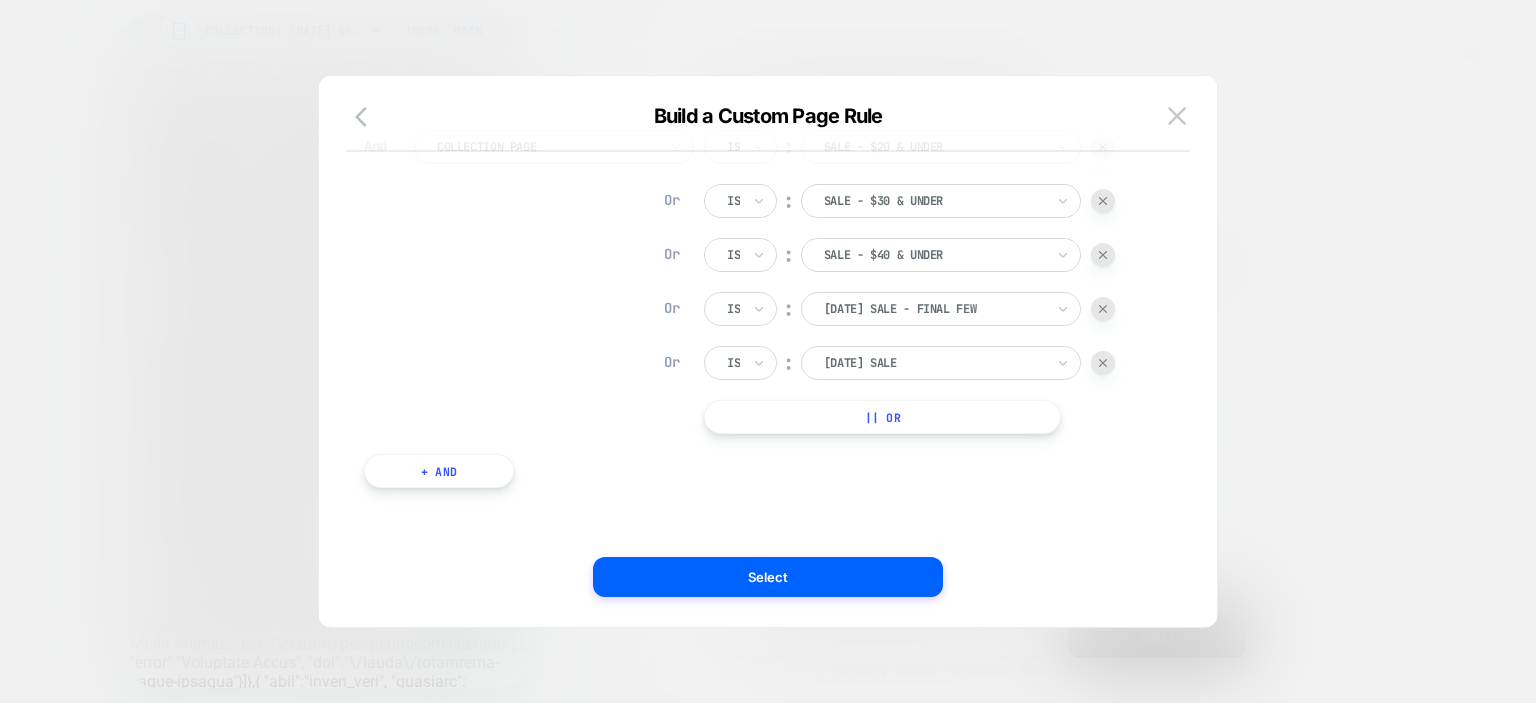 click on "|| Or" at bounding box center [882, 417] 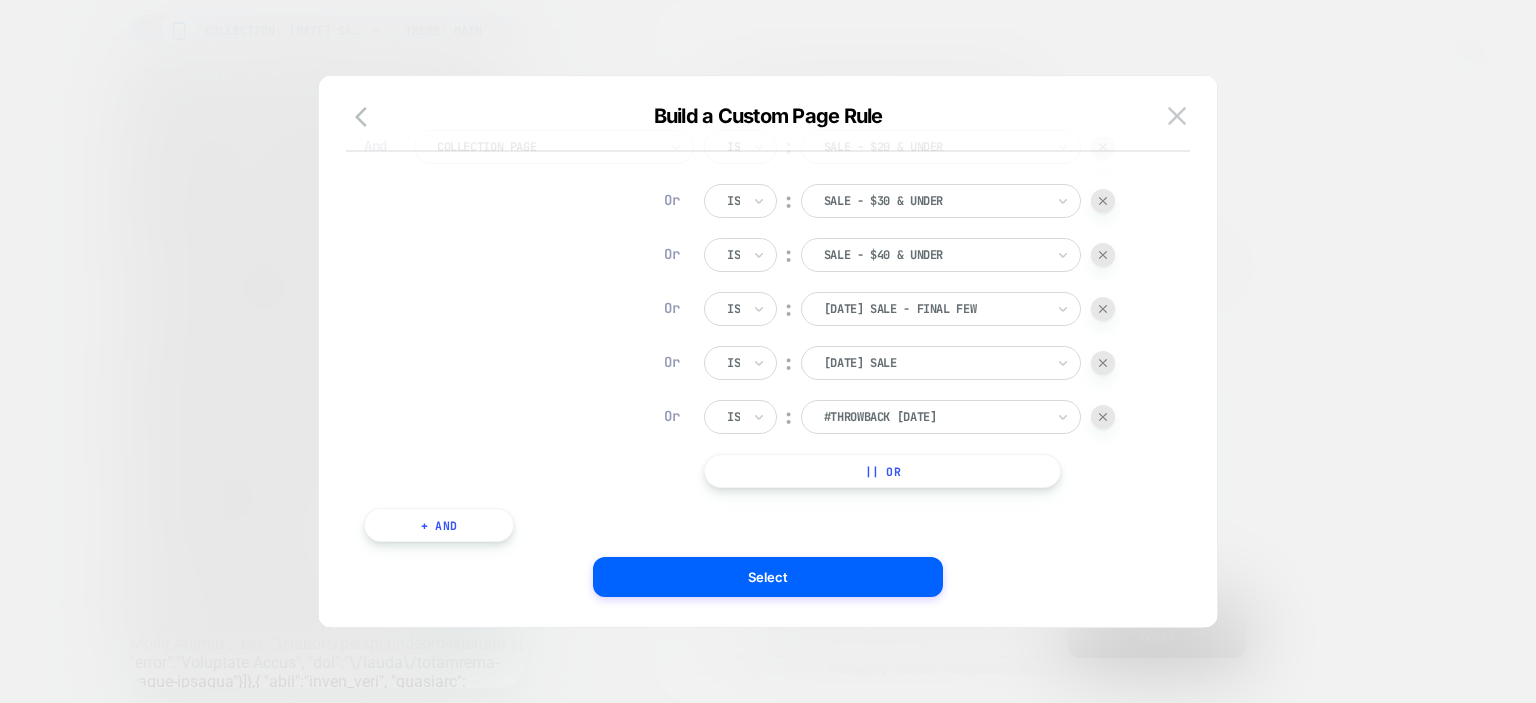 click at bounding box center (934, 417) 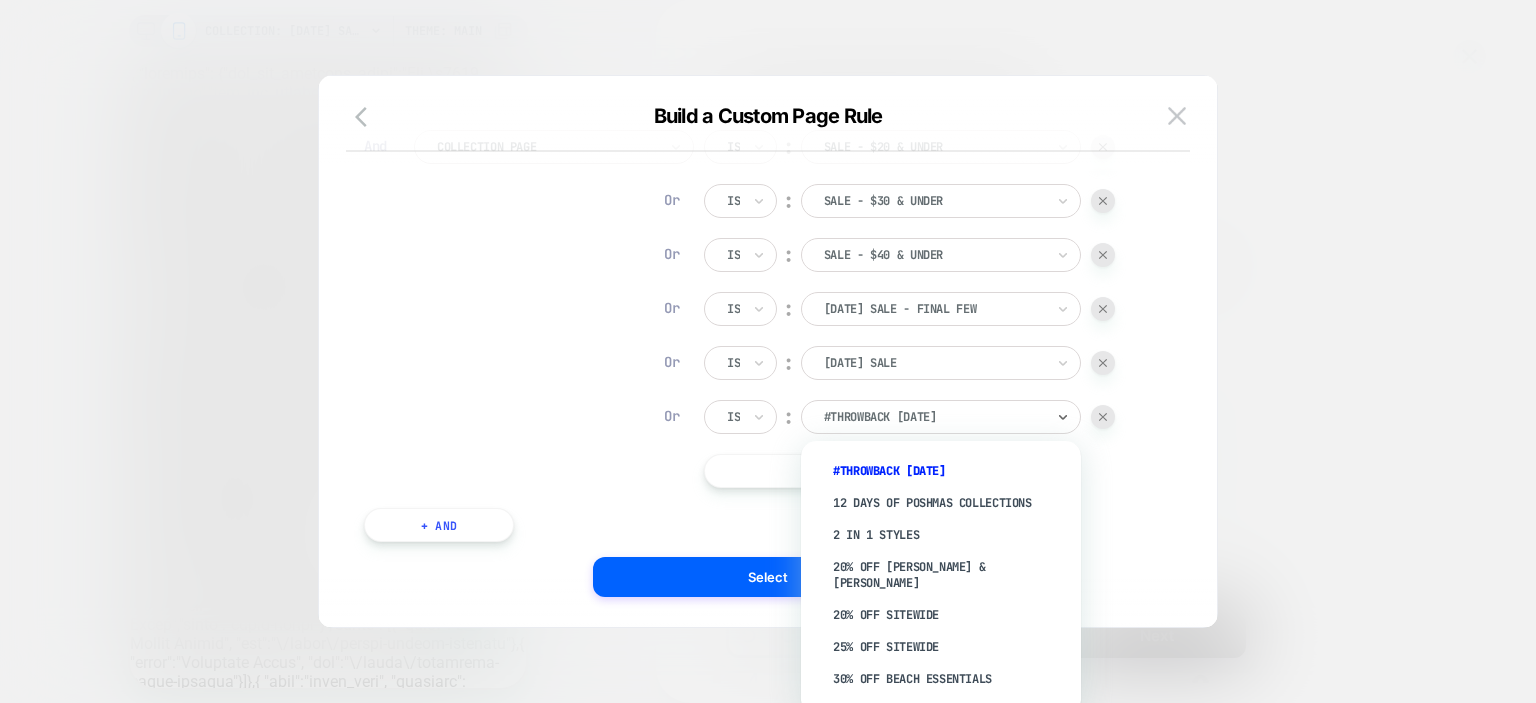 click on "Is" at bounding box center [740, 417] 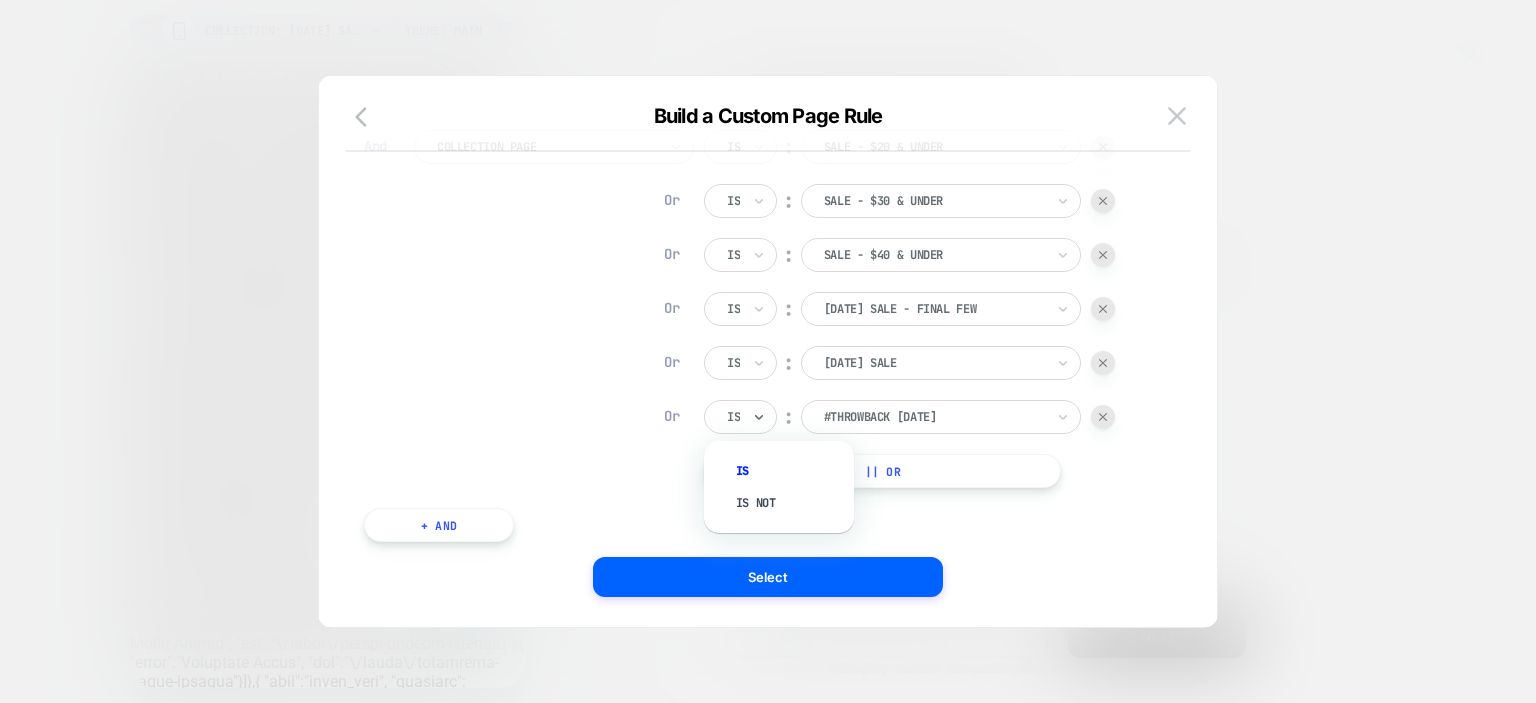 click at bounding box center [934, 417] 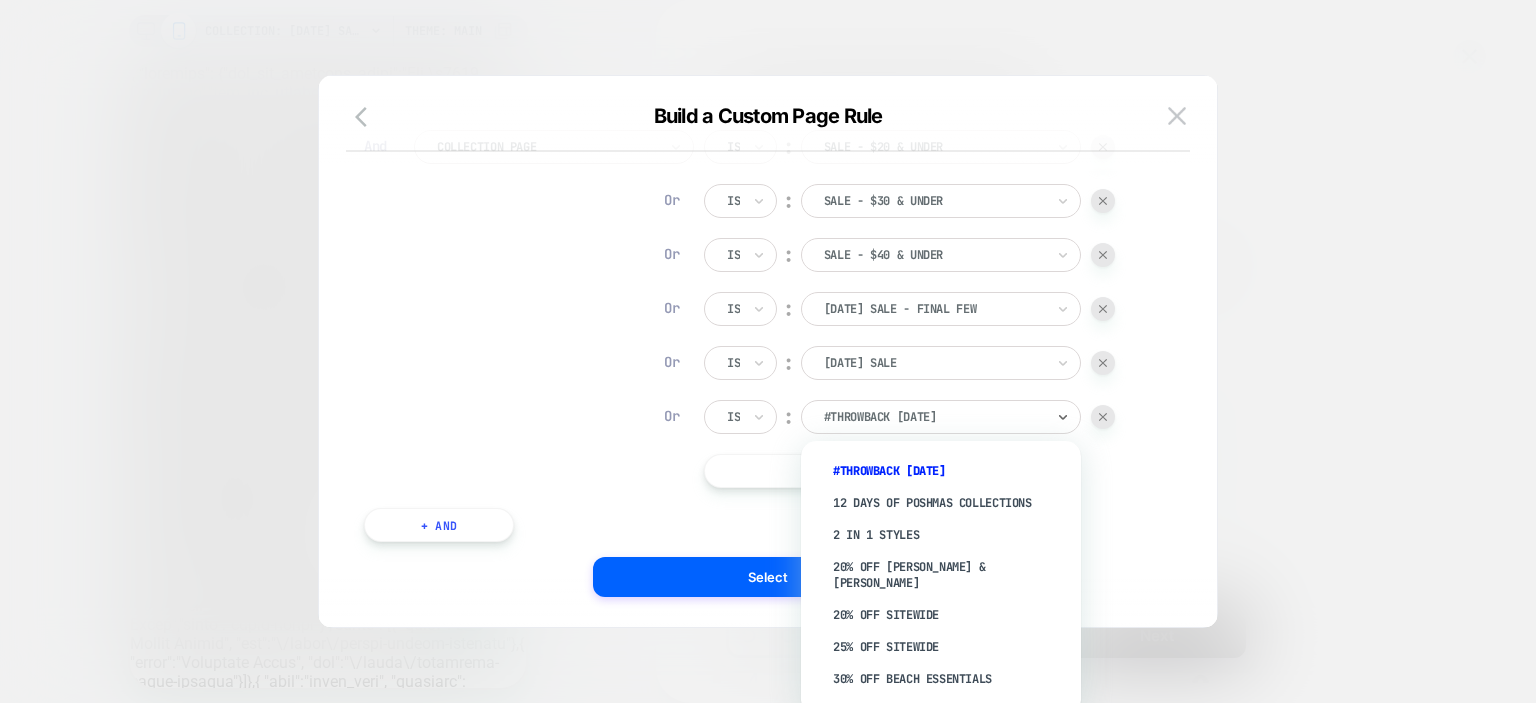 click on "Is ︰ Sale - $20 & Under Or Is ︰ Sale - $30 & Under Or Is ︰ Sale - $40 & Under Or Is ︰ July 4th Sale - Final Few JULY 4TH SALE - FINAL FEW Or Is ︰ 4th Of July Sale Or Is ︰ option #THROWBACK THURSDAY focused, 1 of 2065. 2065 results available. Use Up and Down to choose options, press Enter to select the currently focused option, press Escape to exit the menu, press Tab to select the option and exit the menu. #THROWBACK THURSDAY #THROWBACK THURSDAY 12 Days Of Poshmas Collections 2 IN 1 STYLES 20% Off Jamie & Henry Rompers 20% Off Sitewide 25% Off Sitewide 30% OFF Beach Essentials 30% Off Select Halloween Styles 40% Off Summer Essentials 4th Of July Sale A Very “Hoppy” Easter Collection ABC Ball ABC Leg ACCESSORIES | RESTOCK ADANA & ENDRA ADULT LOUNGEWEAR ADULT SEPARATES ADULTS ADULTS NEW ARRIVALS ALEXA & ENZO COLLECTION ALL COLLECTIONS ALL PRODUCTS - INFLUENCERS ANIMAL PRINTS ANTOINETTE, DORA & POSH PLUM RIBBED APPROVED BY THOUSANDS AS SEEN ON | AUGUST AZALEA Abigail Activity Cases Adalynn Adrina" at bounding box center (909, 309) 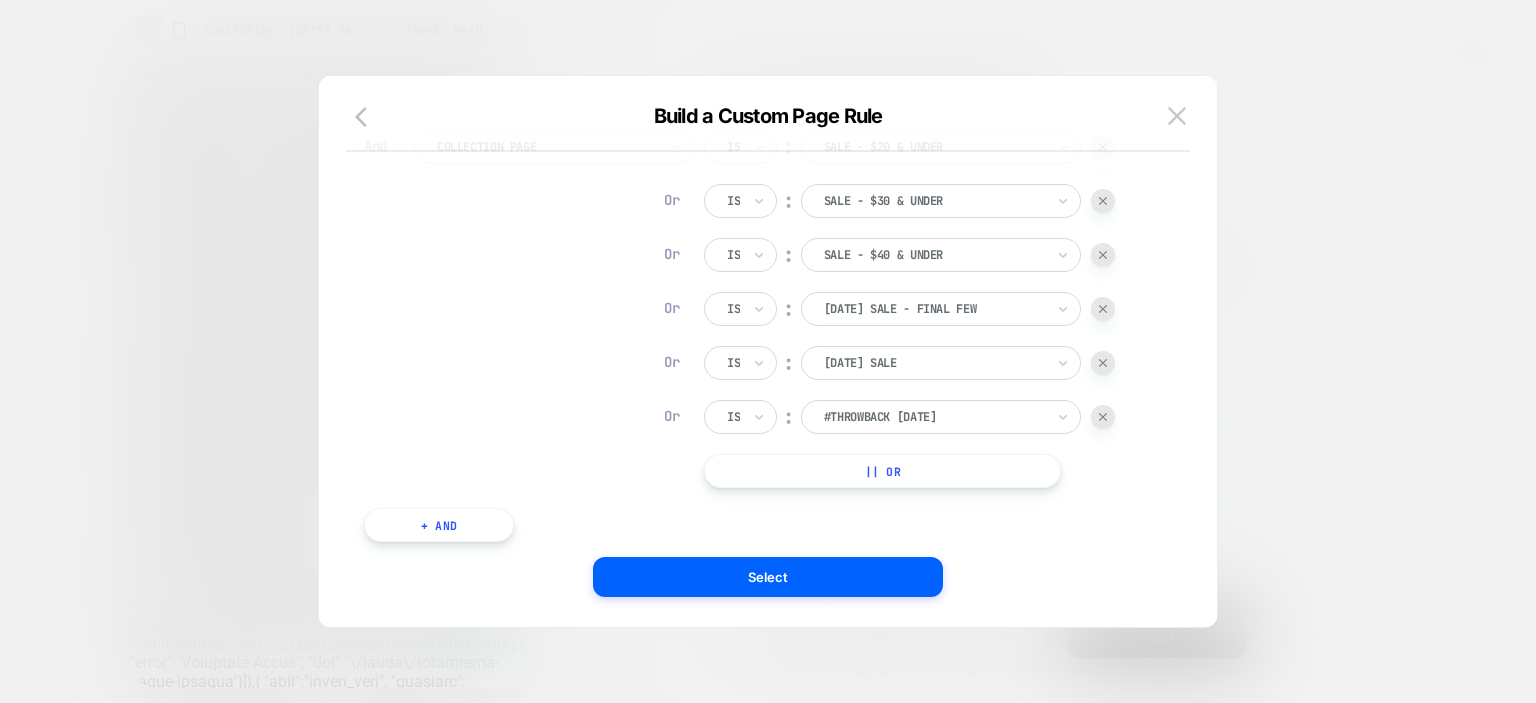 click at bounding box center [1103, 417] 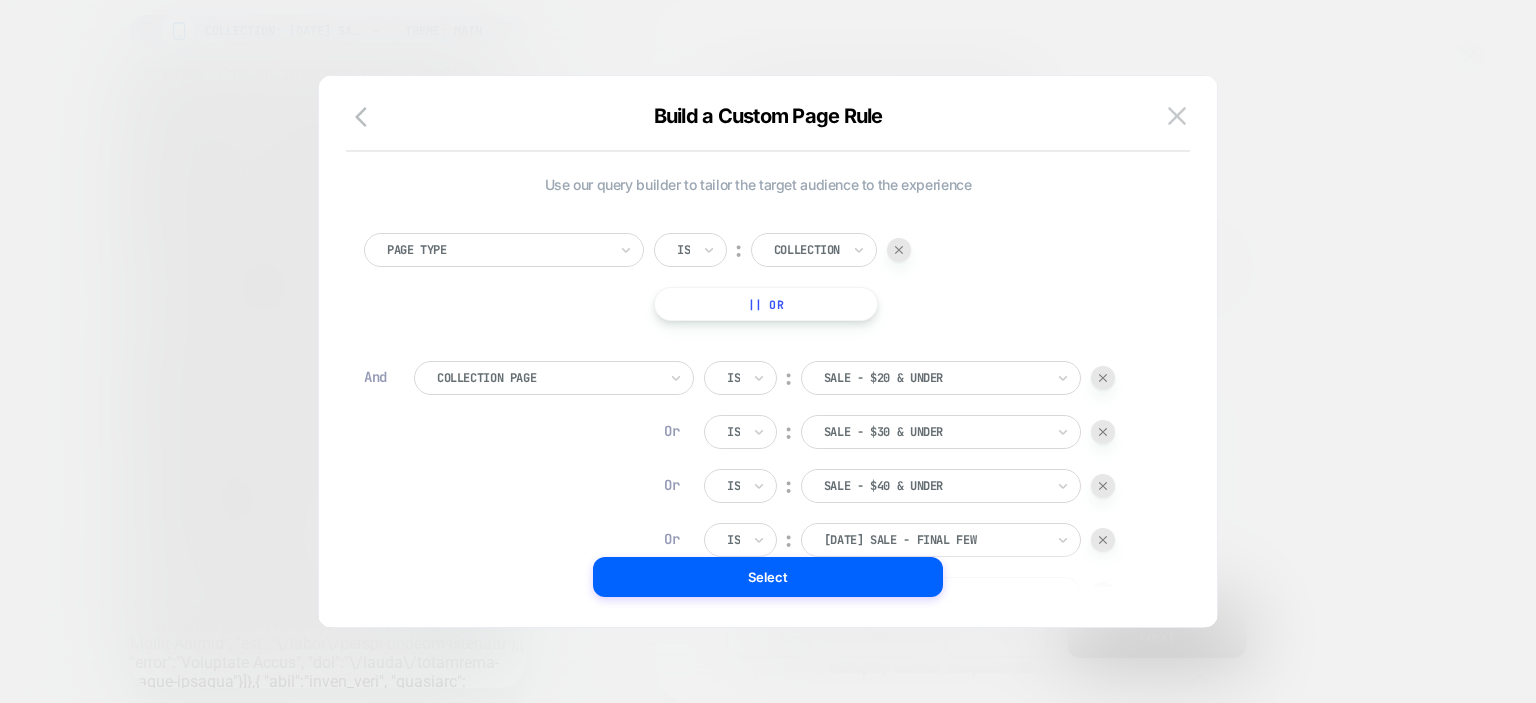 click at bounding box center (768, 351) 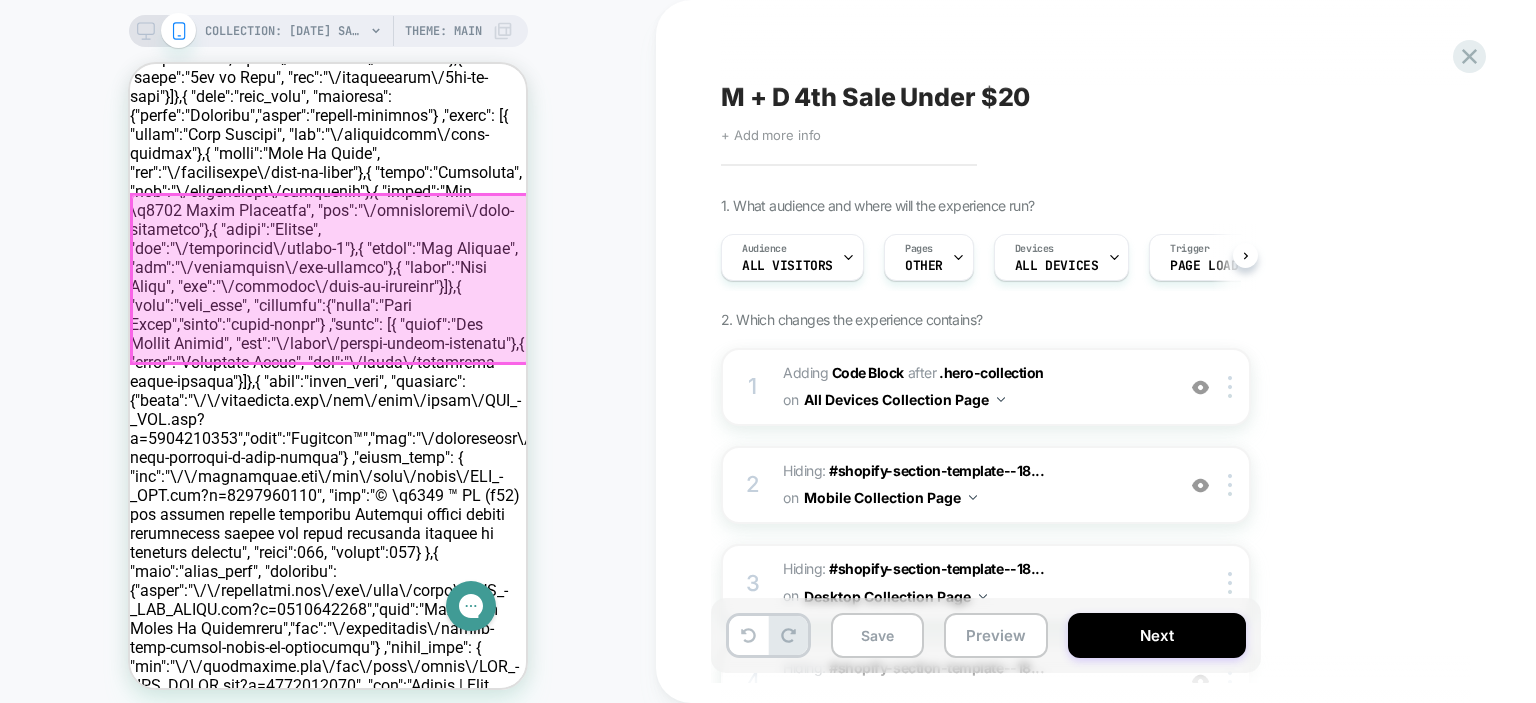 scroll, scrollTop: 177, scrollLeft: 0, axis: vertical 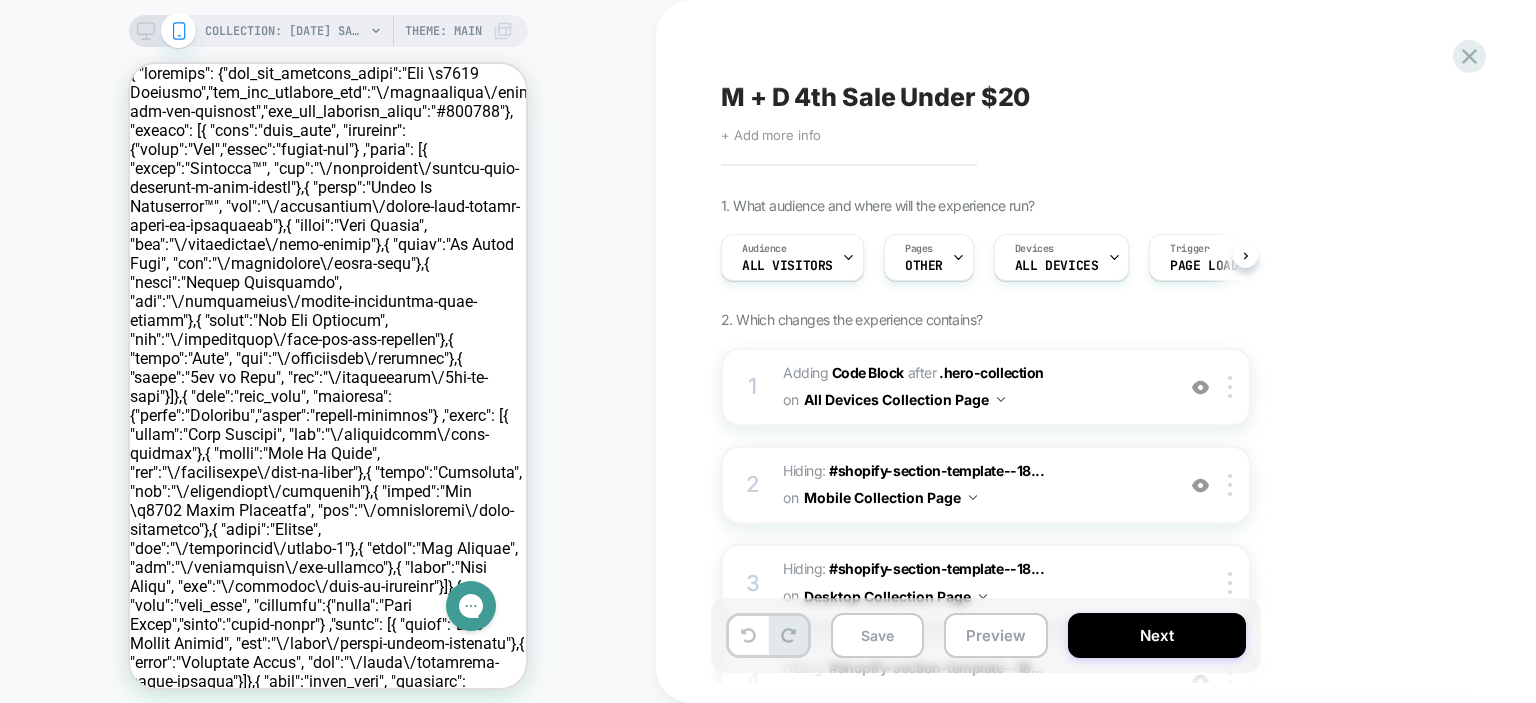 click on "M + D 4th Sale Under $20 Click to edit experience details + Add more info 1. What audience and where will the experience run? Audience All Visitors Pages OTHER Devices ALL DEVICES Trigger Page Load 2. Which changes the experience contains? 1 Adding   Code Block   AFTER .hero-collection .hero-collection   on All Devices Collection Page Add Before Add After Duplicate Replace Position Copy CSS Selector Rename Target   Mobile Delete 2 Hiding :   #shopify-section-template--18... #shopify-section-template--18106814136496__72e5ac16-e289-407d-9c48-7456f3cd8cfe   on Mobile Collection Page Add Before Add After Copy CSS Selector Rename Copy to   Desktop Target   All Devices Delete 3 Hiding :   #shopify-section-template--18... #shopify-section-template--18106814136496__72e5ac16-e289-407d-9c48-7456f3cd8cfe   on Desktop Collection Page Copy CSS Selector Rename Copy to   Mobile Target   All Devices Delete 4 Hiding :   #shopify-section-template--18...   on Mobile Collection Page Add Before Add After Copy CSS Selector Rename" at bounding box center [1086, 351] 